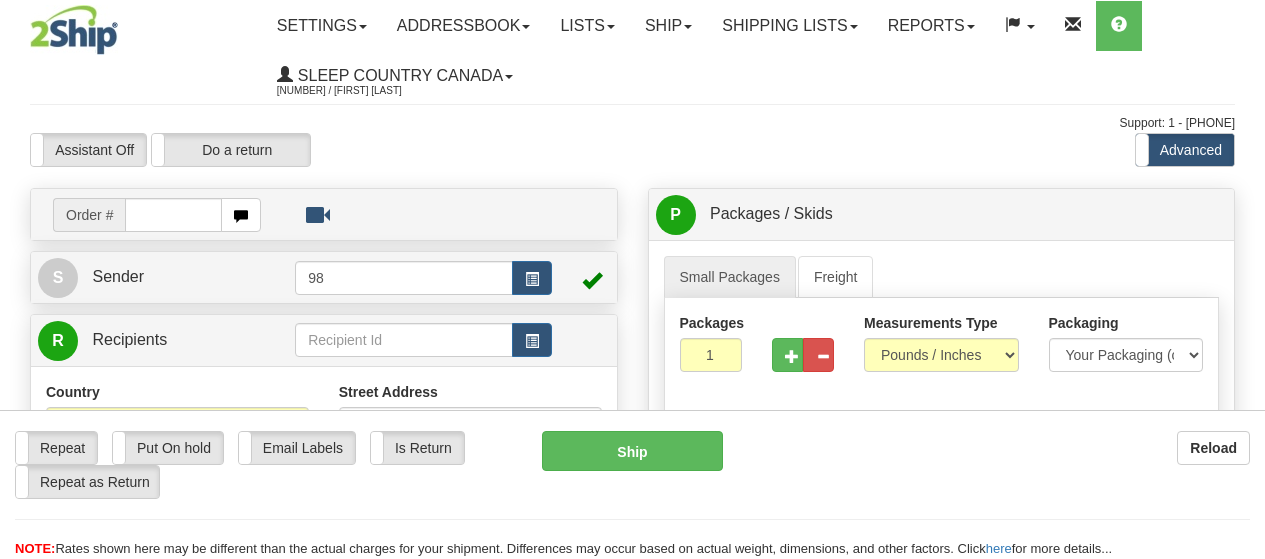 scroll, scrollTop: 0, scrollLeft: 0, axis: both 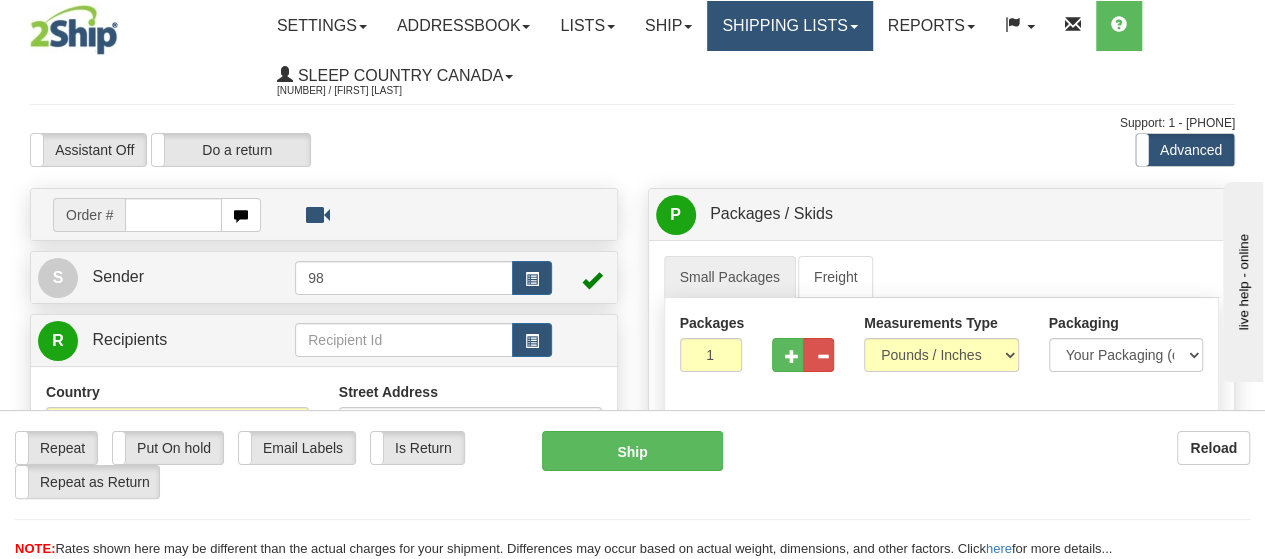 click on "Shipping lists" at bounding box center [322, 26] 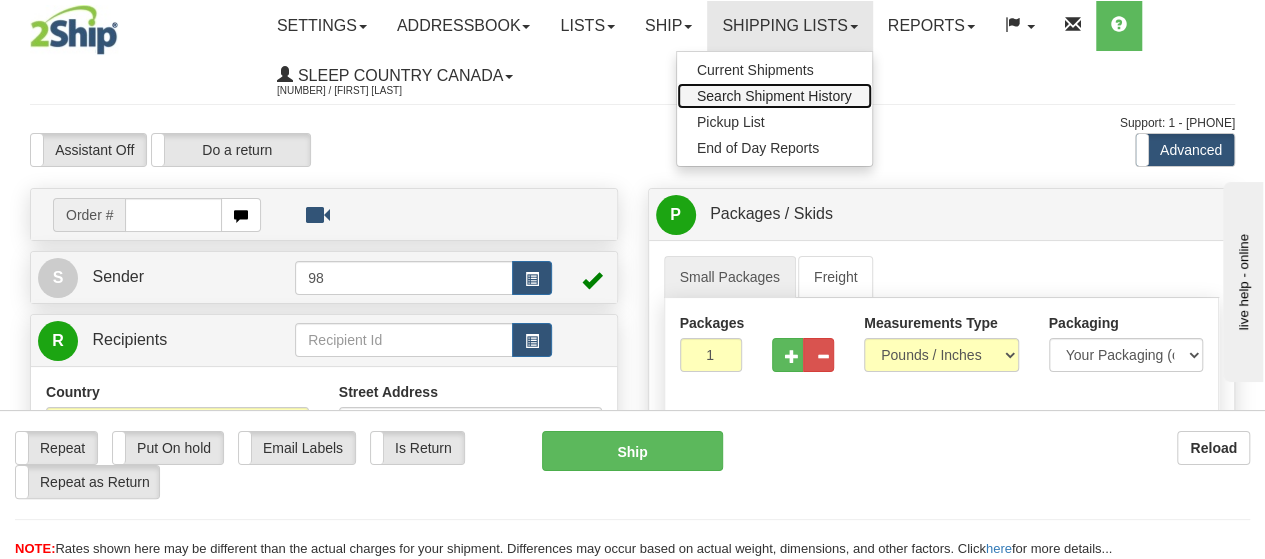 click on "[SEARCH_SHIPMENT_HISTORY]" at bounding box center (774, 96) 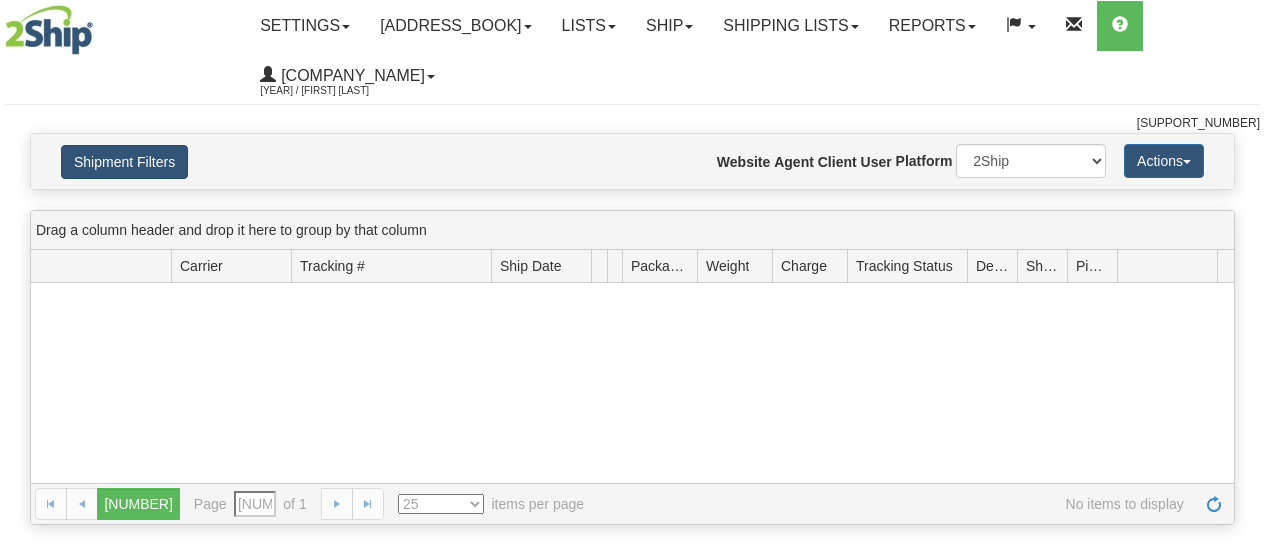 scroll, scrollTop: 0, scrollLeft: 0, axis: both 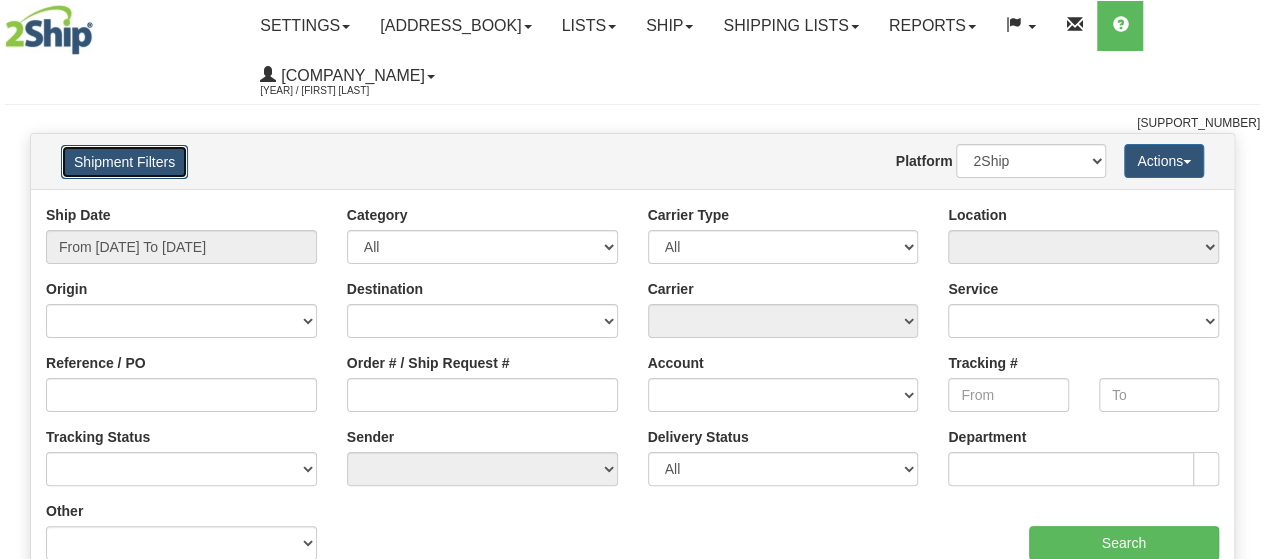 click on "Shipment Filters" at bounding box center (124, 162) 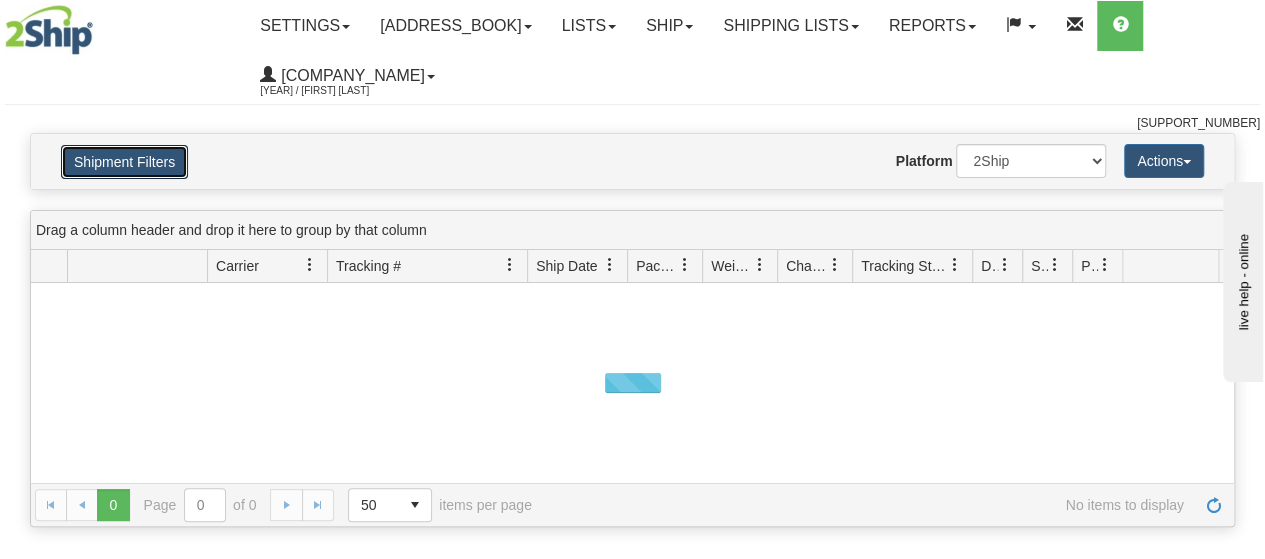 scroll, scrollTop: 0, scrollLeft: 0, axis: both 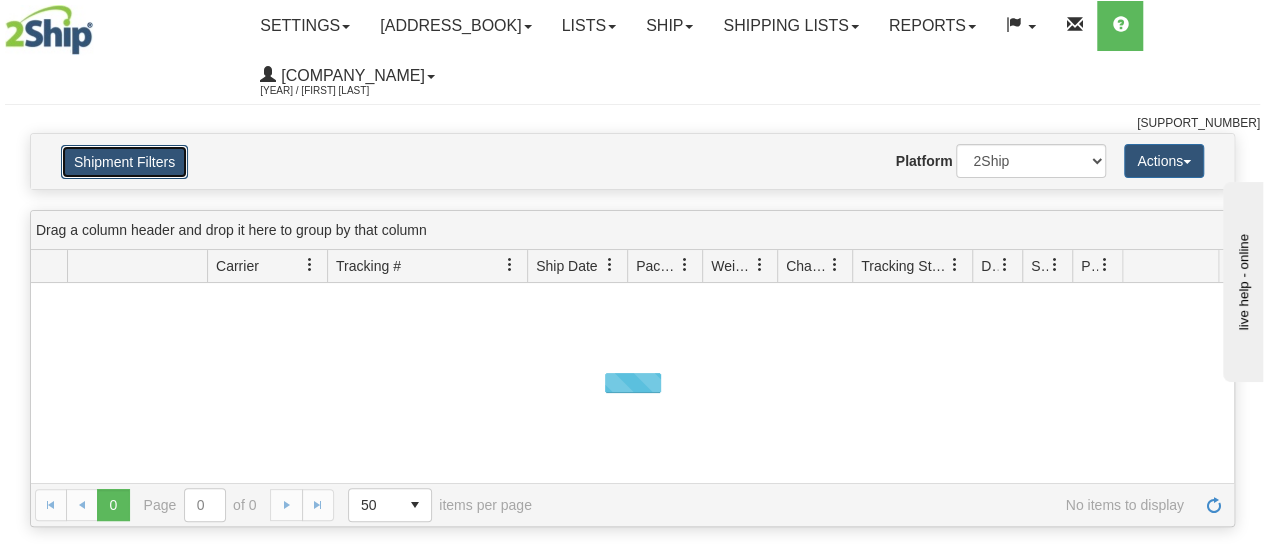 click on "Shipment Filters" at bounding box center [124, 162] 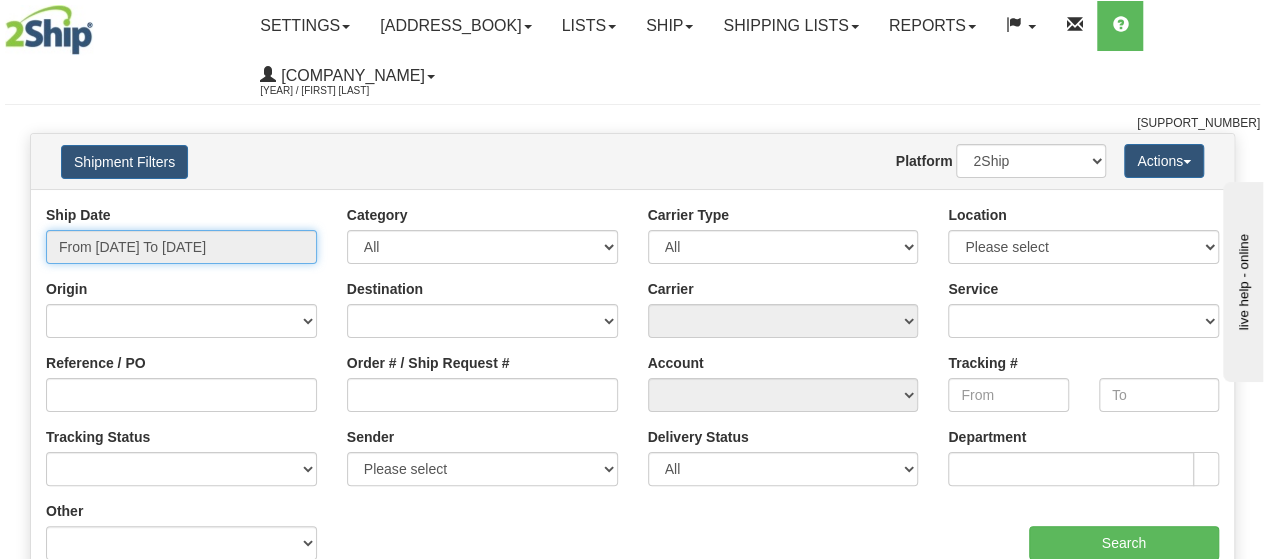 click on "From [DATE] To [DATE]" at bounding box center (181, 247) 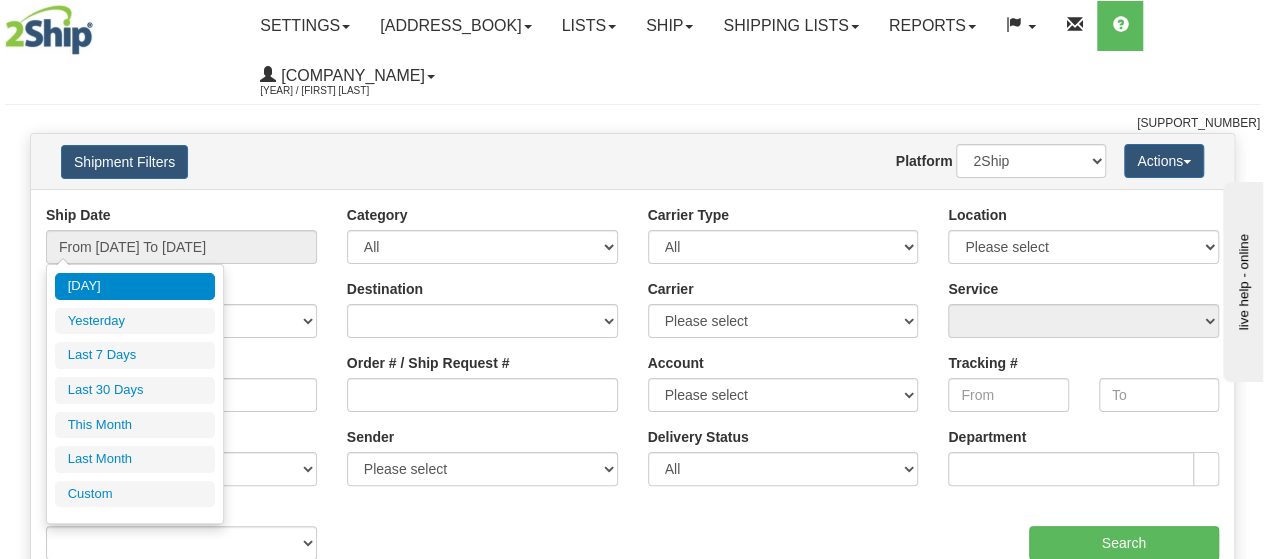 drag, startPoint x: 158, startPoint y: 386, endPoint x: 268, endPoint y: 373, distance: 110.76552 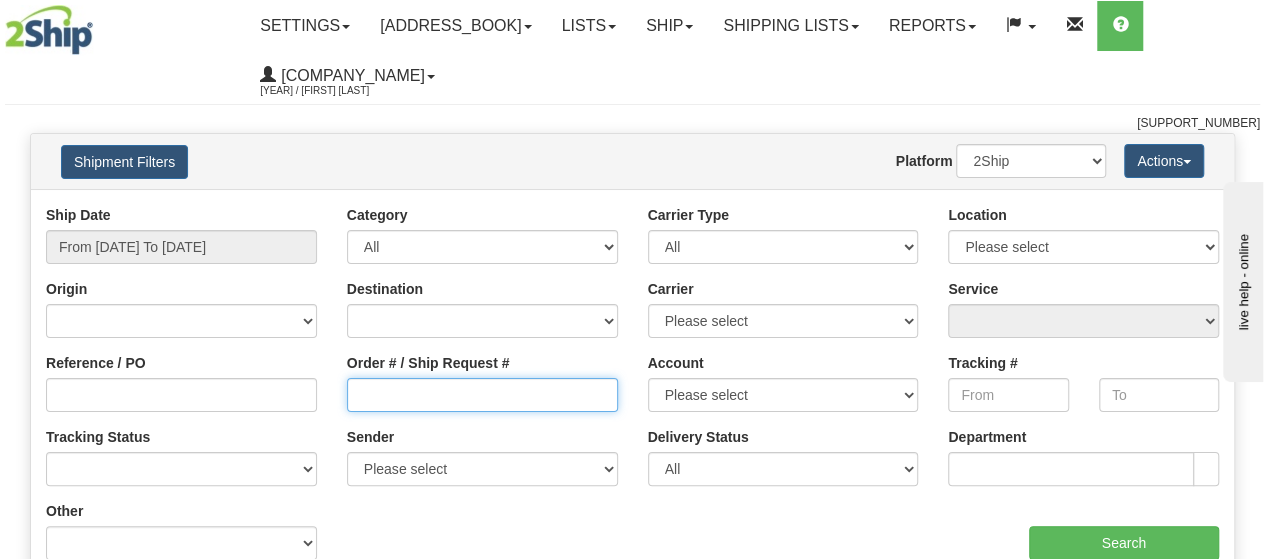 click on "Order # / Ship Request #" at bounding box center (482, 395) 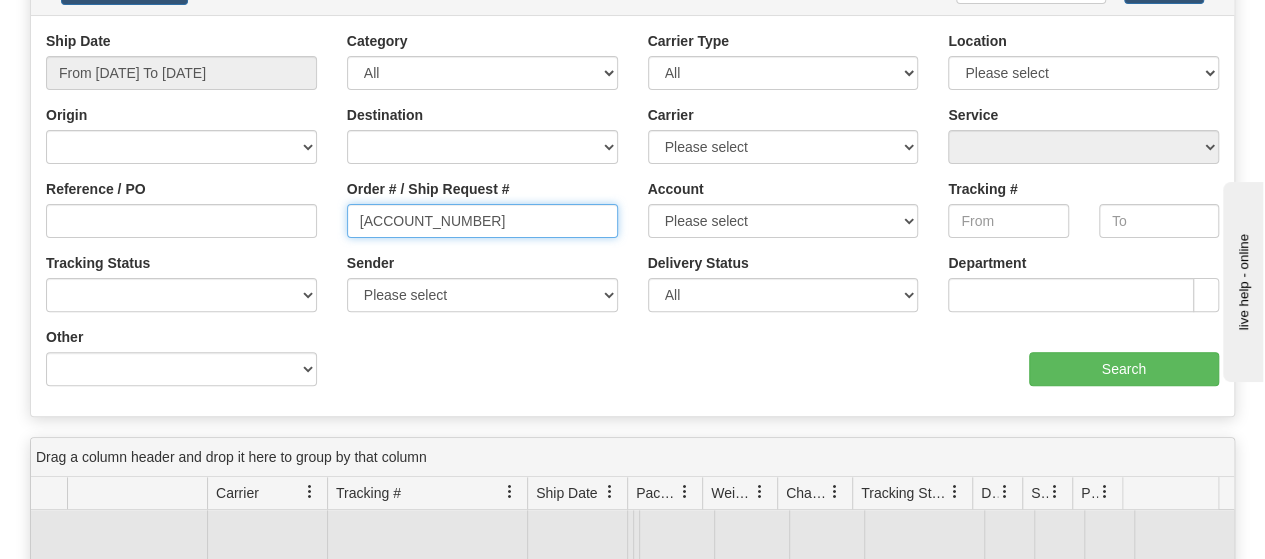 scroll, scrollTop: 400, scrollLeft: 0, axis: vertical 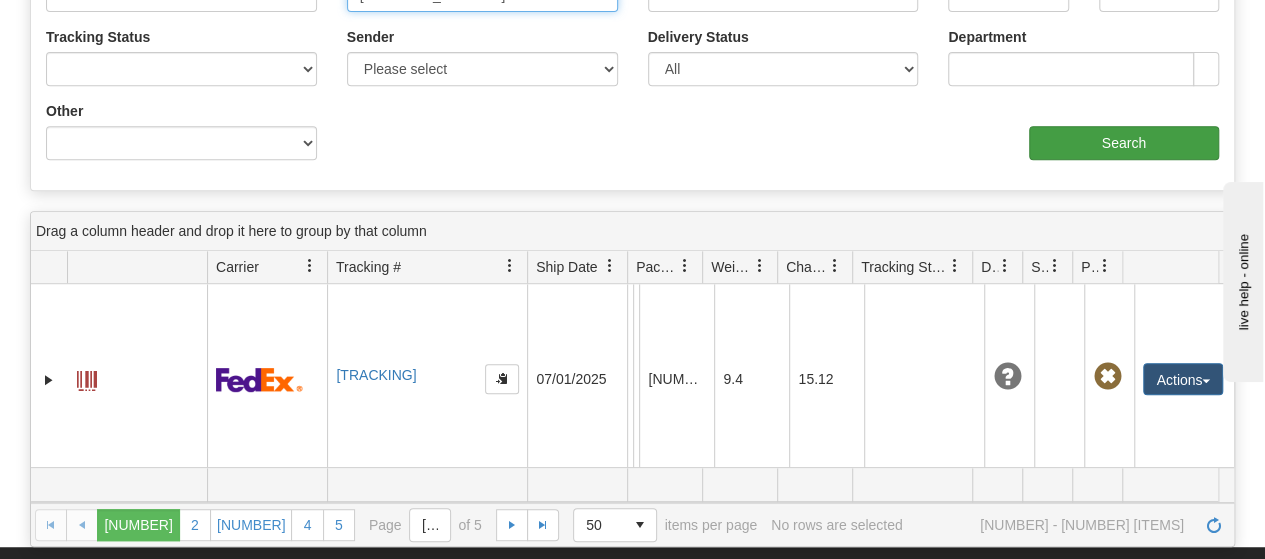 type on "[ACCOUNT_NUMBER]" 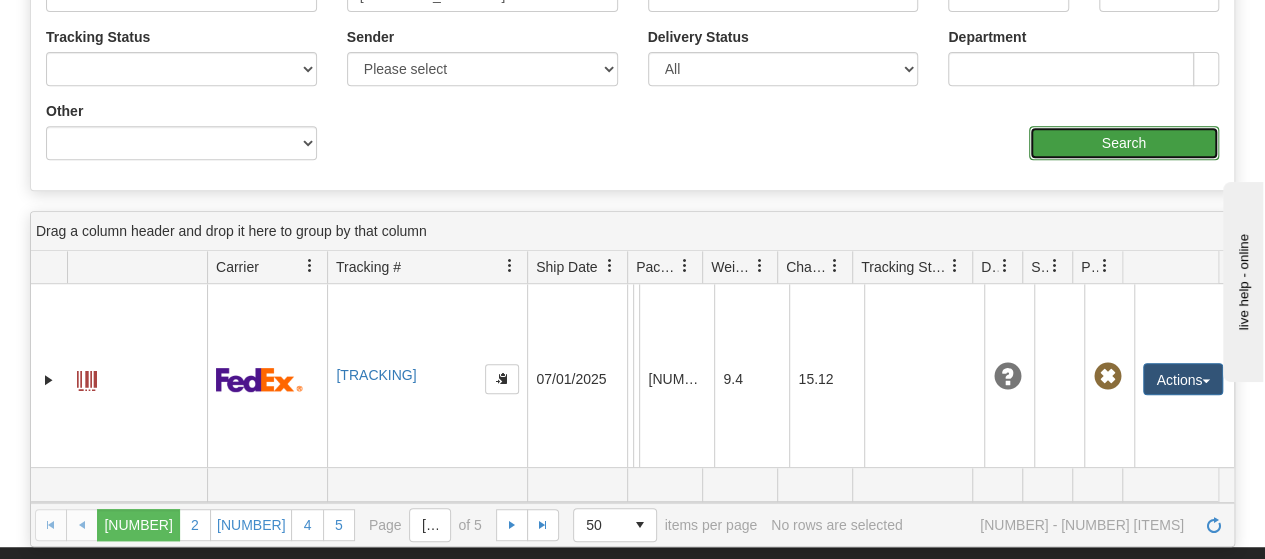 click on "Search" at bounding box center (1124, 143) 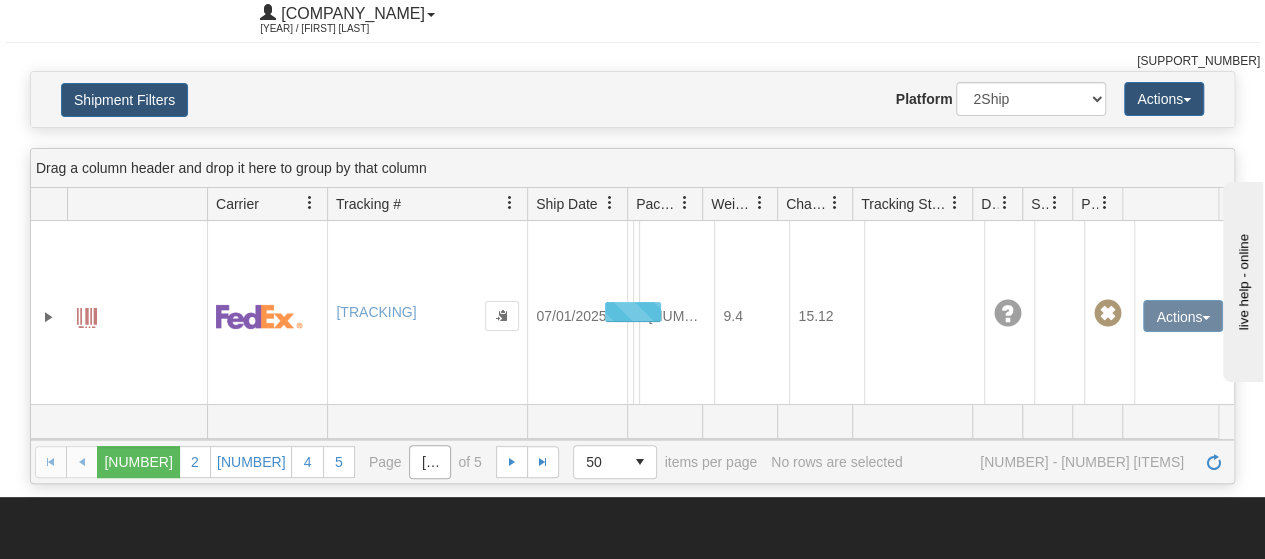 scroll, scrollTop: 0, scrollLeft: 0, axis: both 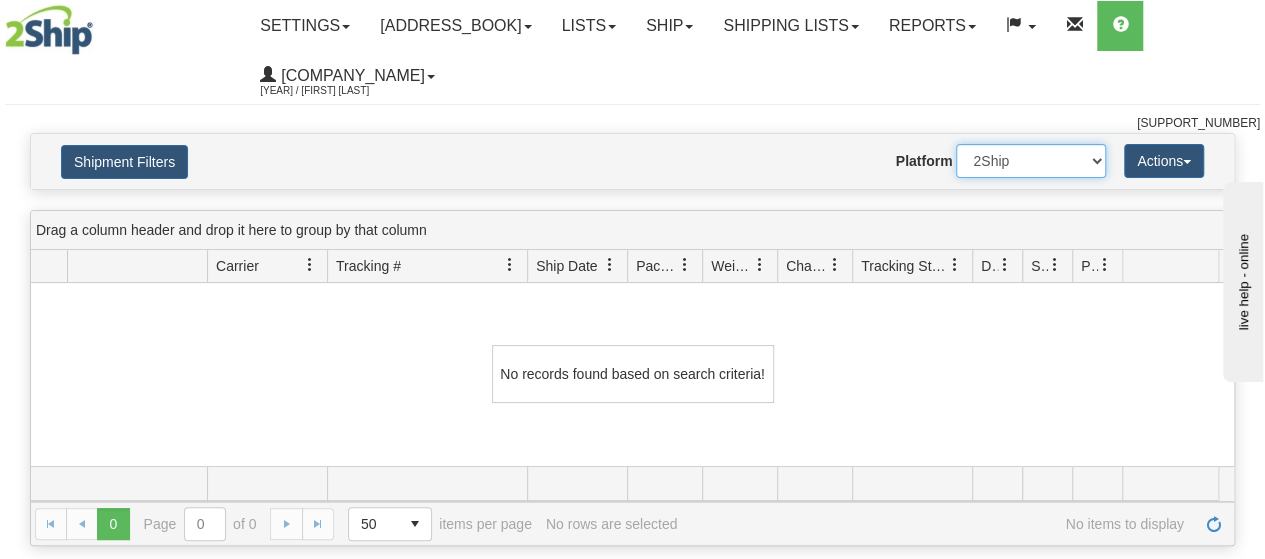 drag, startPoint x: 1068, startPoint y: 165, endPoint x: 1058, endPoint y: 176, distance: 14.866069 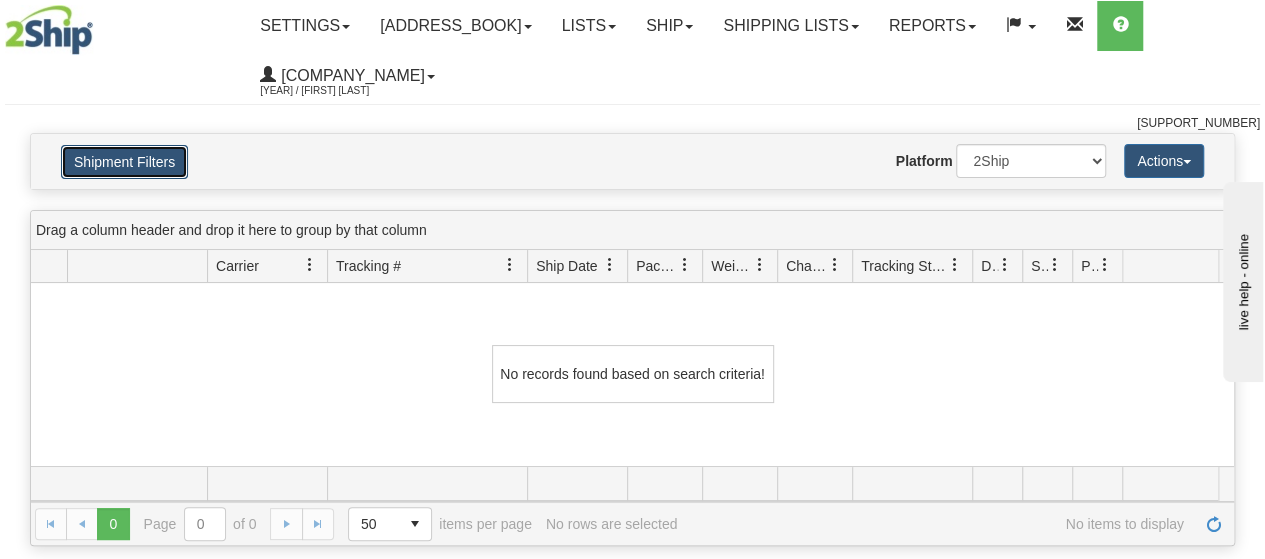 click on "Shipment Filters" at bounding box center (124, 162) 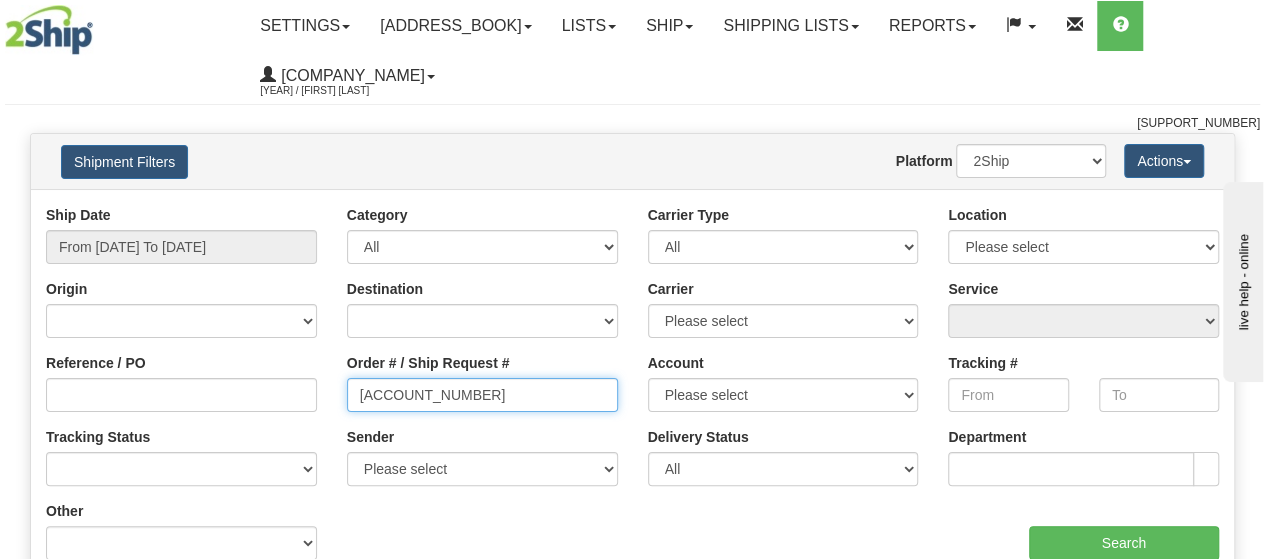 click on "[ACCOUNT_NUMBER]" at bounding box center (482, 395) 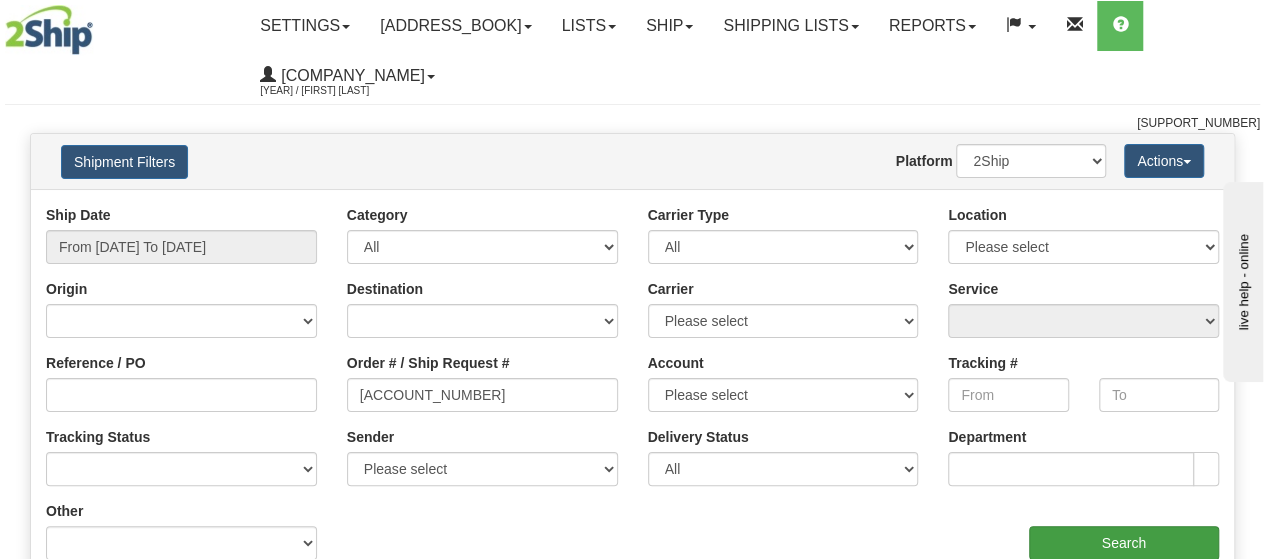 click on "[TEXT]
[ACTION]" at bounding box center (934, 530) 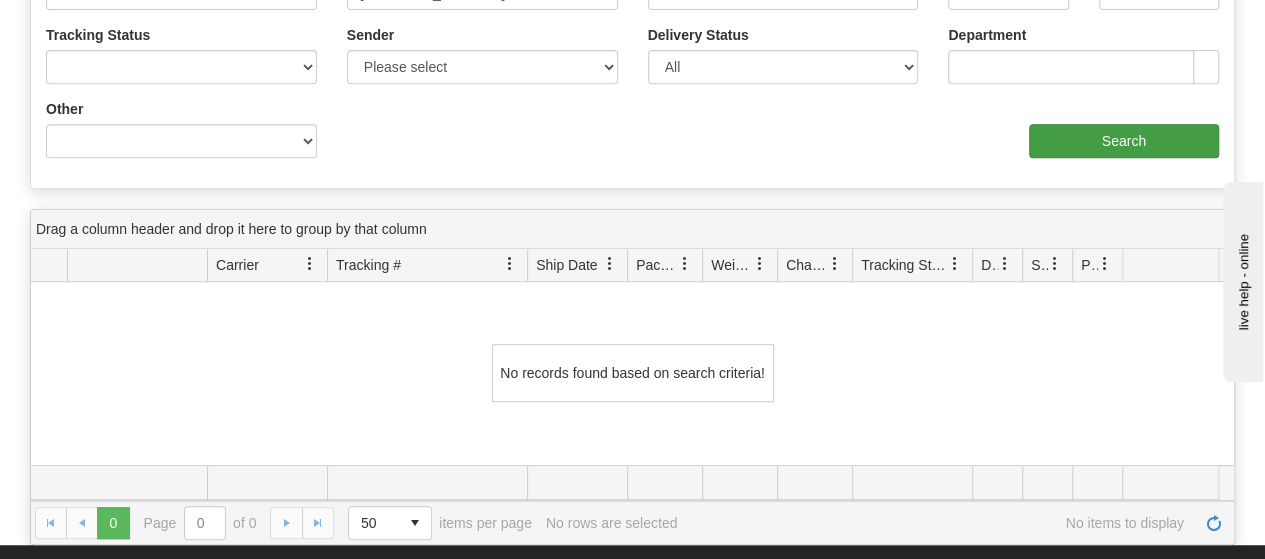 click on "[TEXT]" at bounding box center [632, 138] 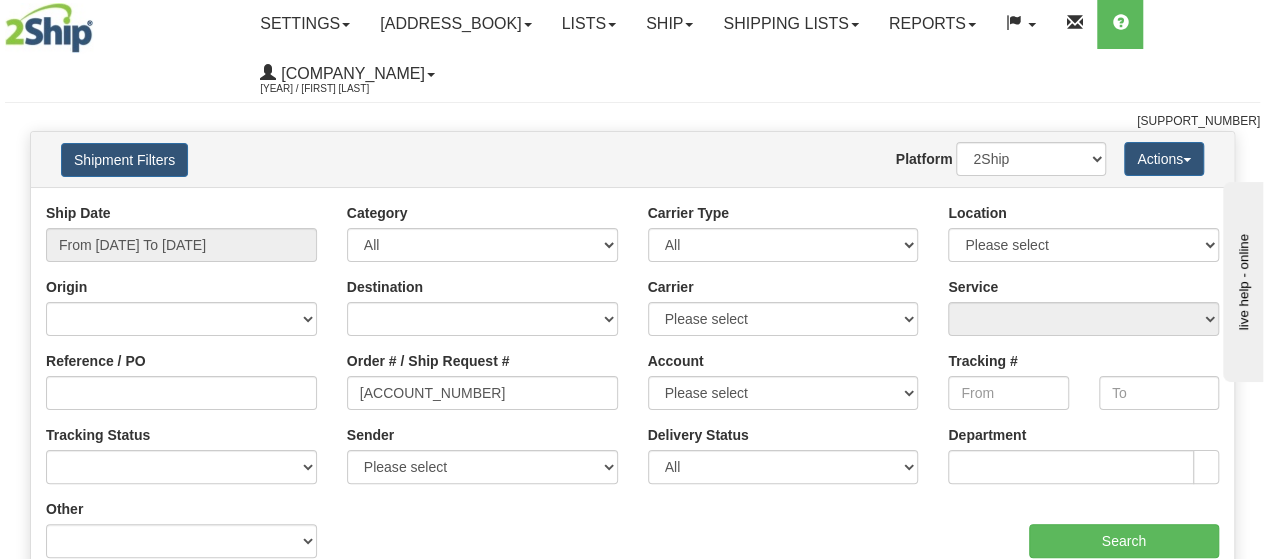 scroll, scrollTop: 0, scrollLeft: 0, axis: both 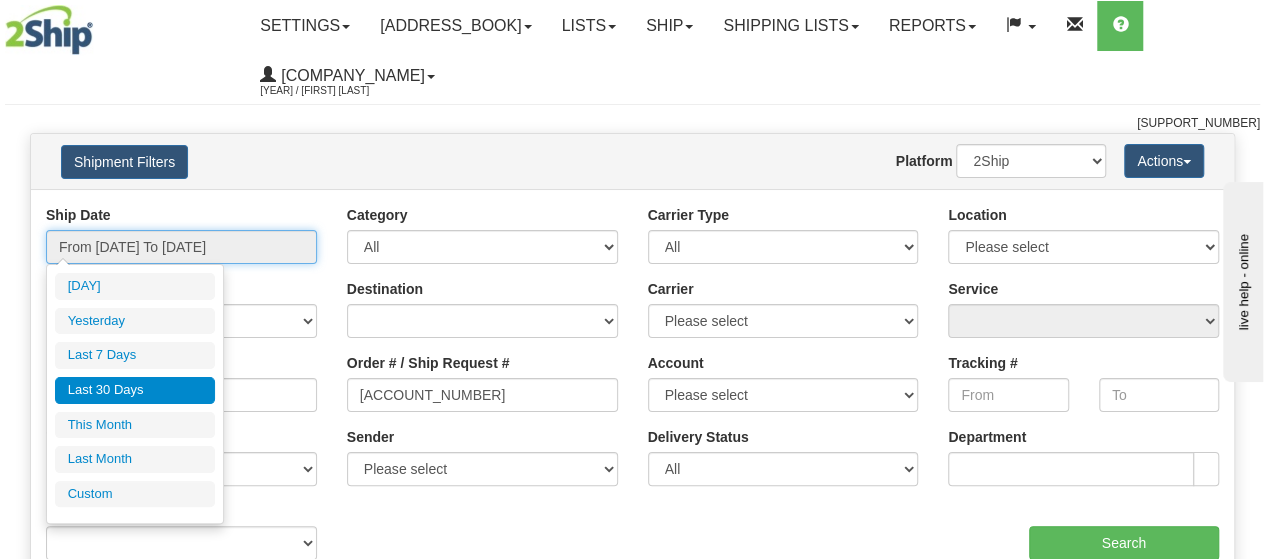 click on "From [DATE] To [DATE]" at bounding box center [181, 247] 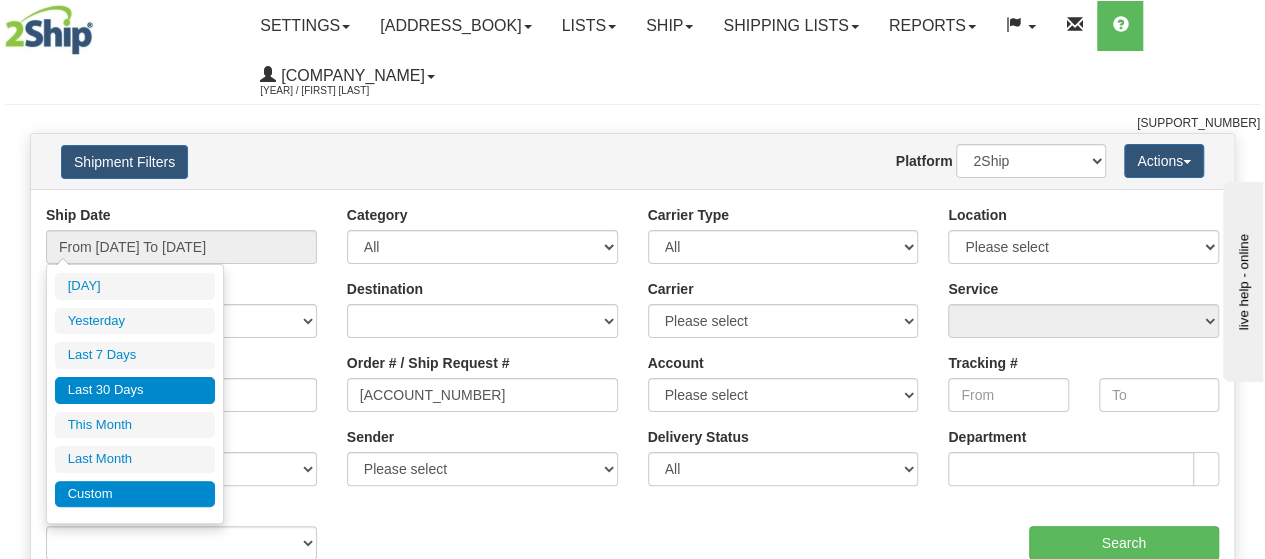 click on "Custom" at bounding box center (135, 494) 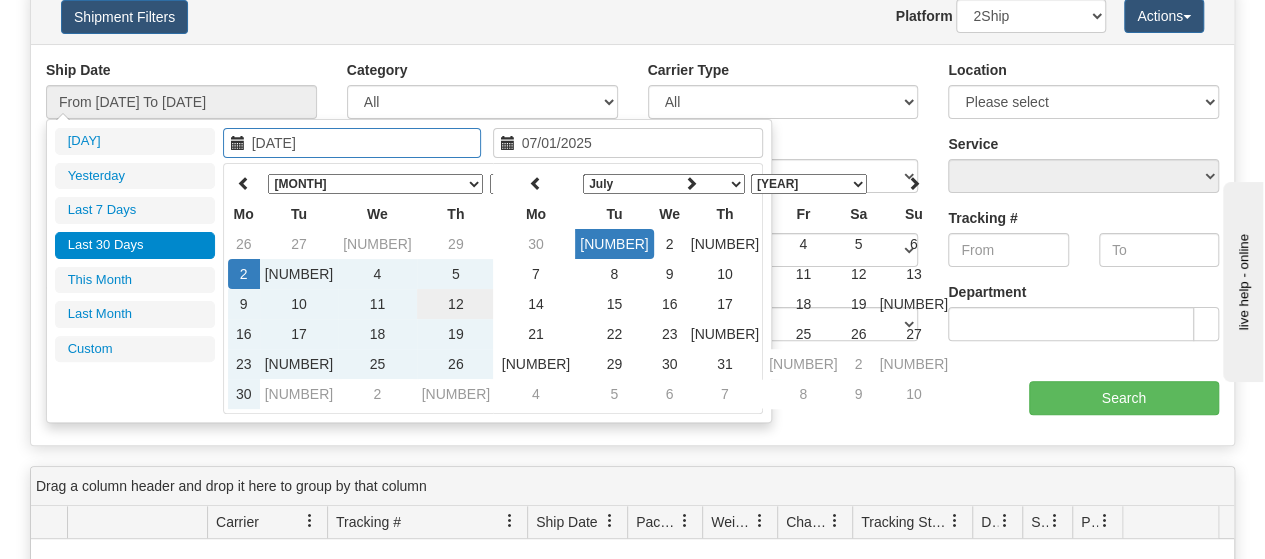 scroll, scrollTop: 100, scrollLeft: 0, axis: vertical 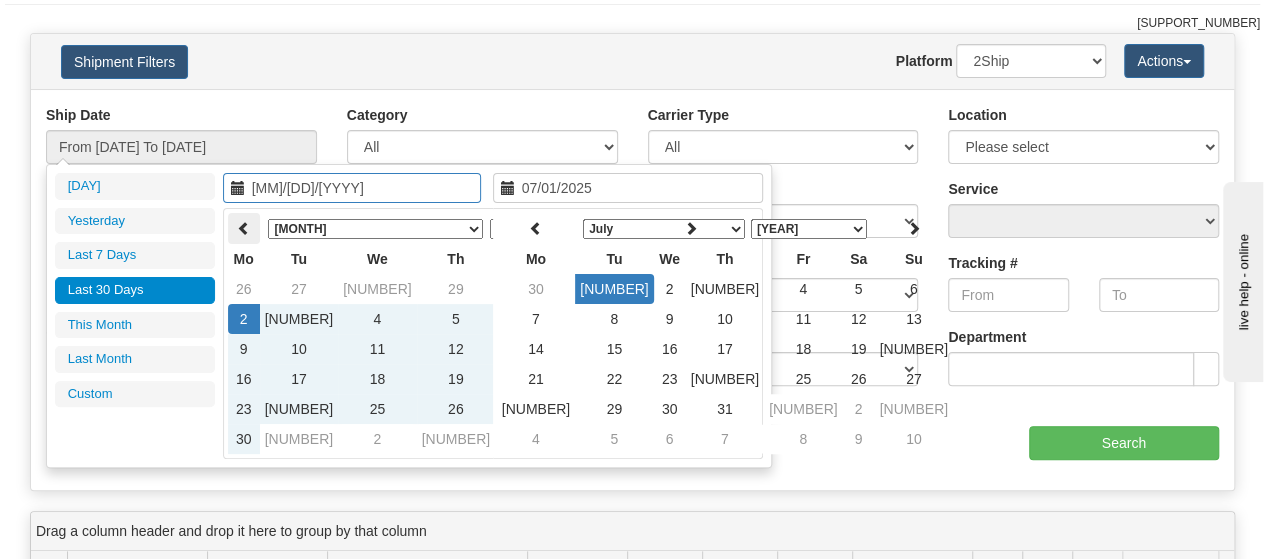 click at bounding box center (244, 228) 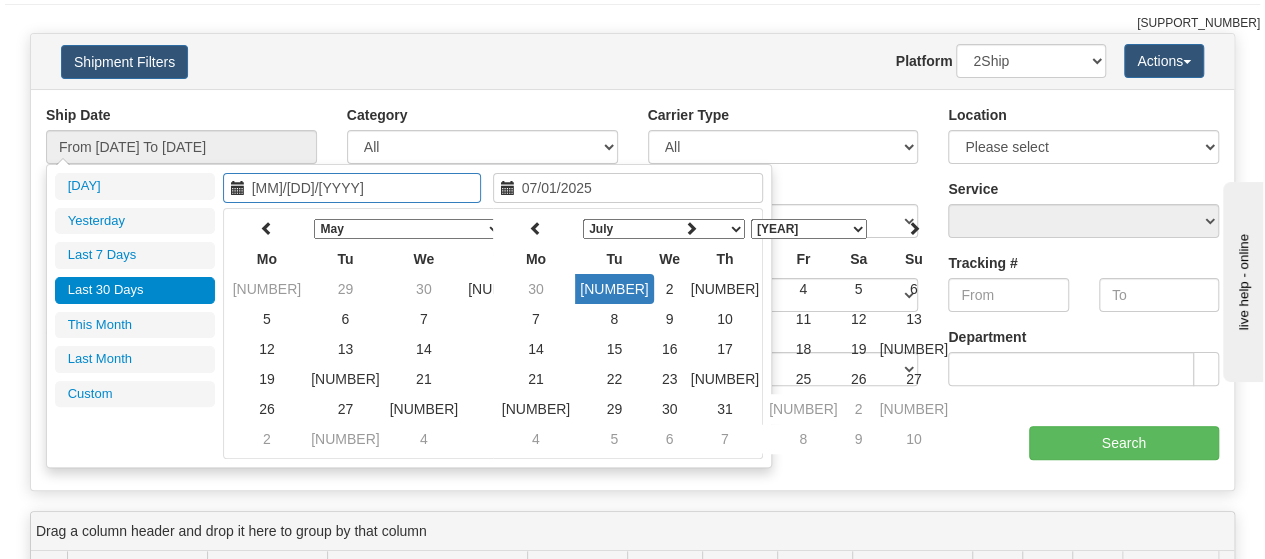 click at bounding box center (691, 228) 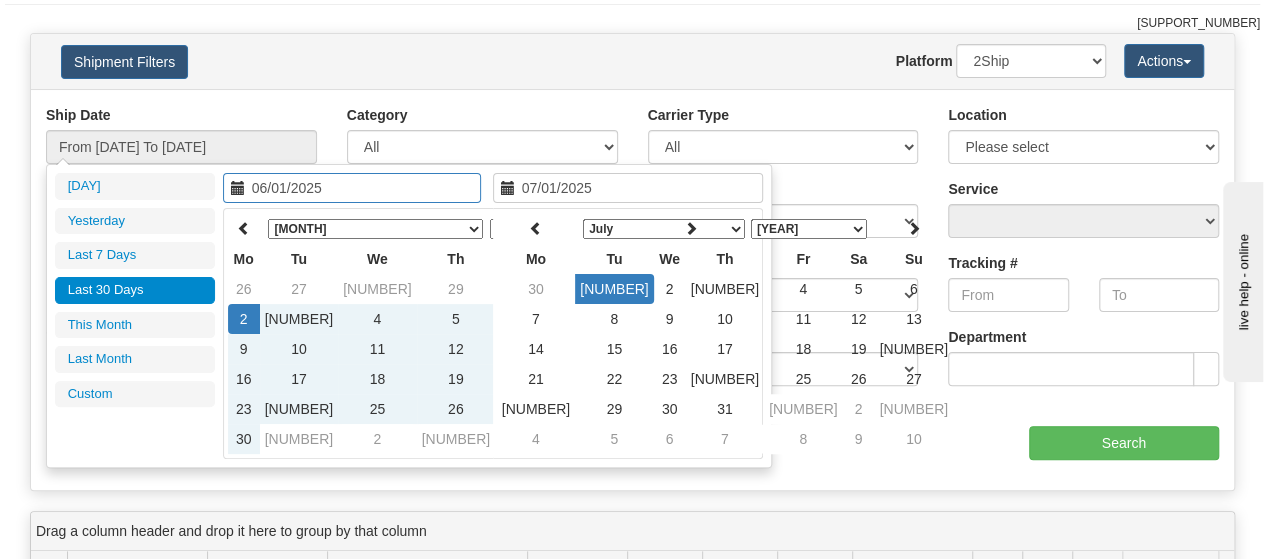 click on "[NUMBER]" at bounding box center (691, 289) 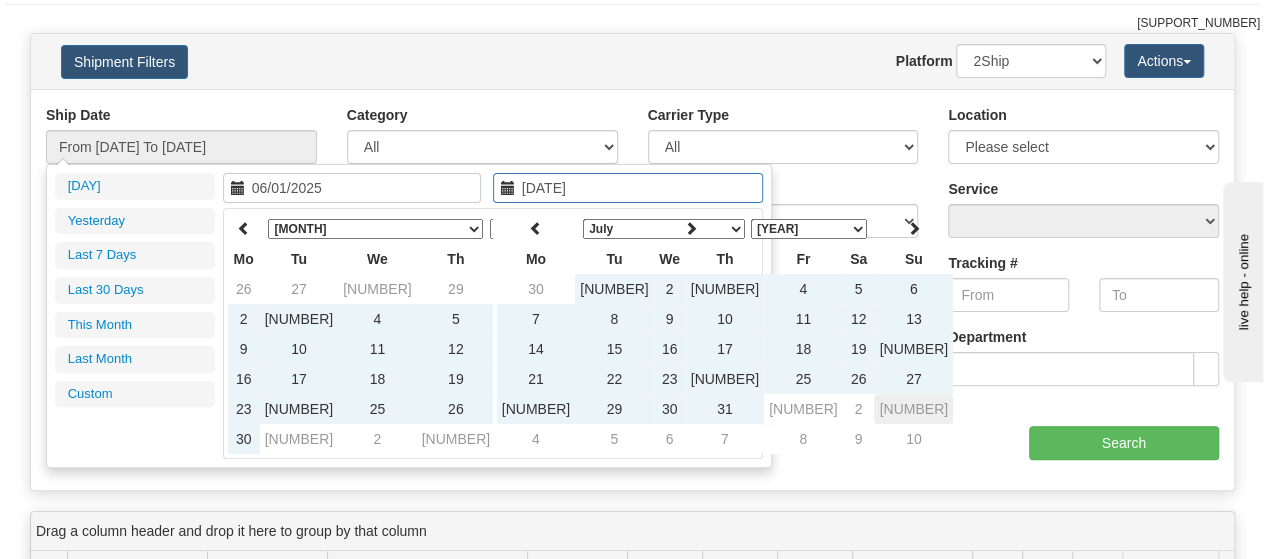 click on "[NUMBER]" at bounding box center (913, 409) 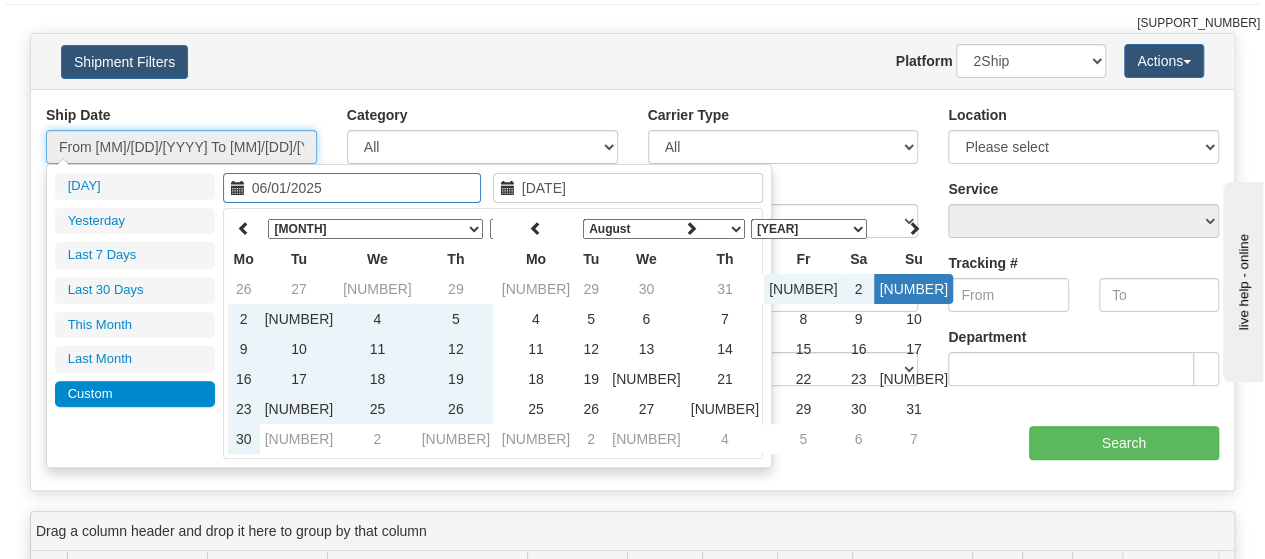 click on "From [MM]/[DD]/[YYYY] To [MM]/[DD]/[YYYY]" at bounding box center [181, 147] 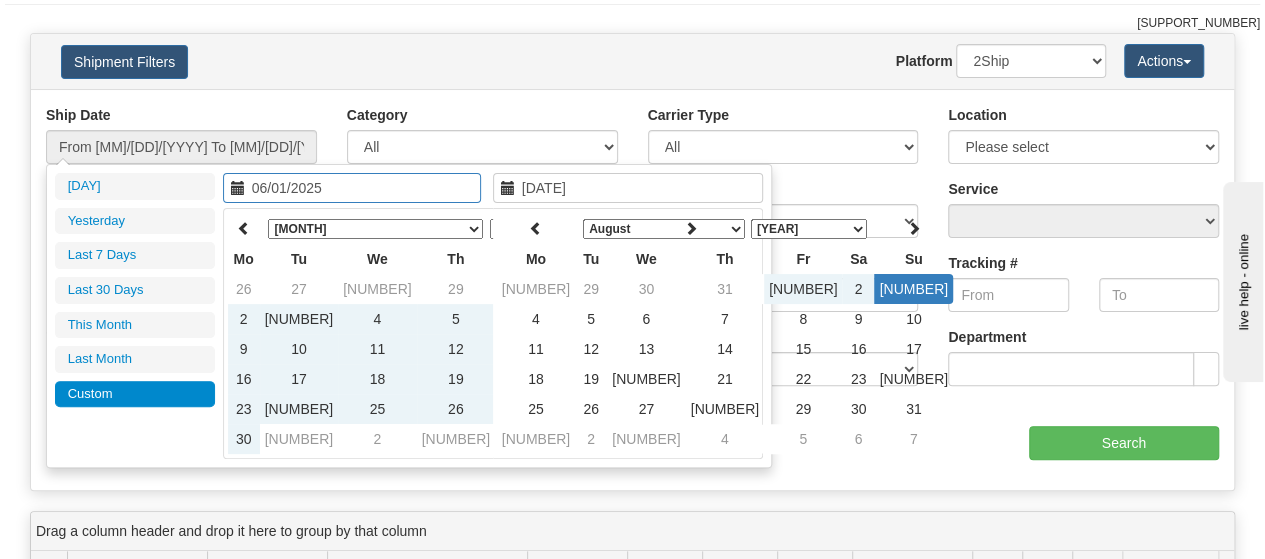 click on "[TEXT]
[ACTION]" at bounding box center (934, 430) 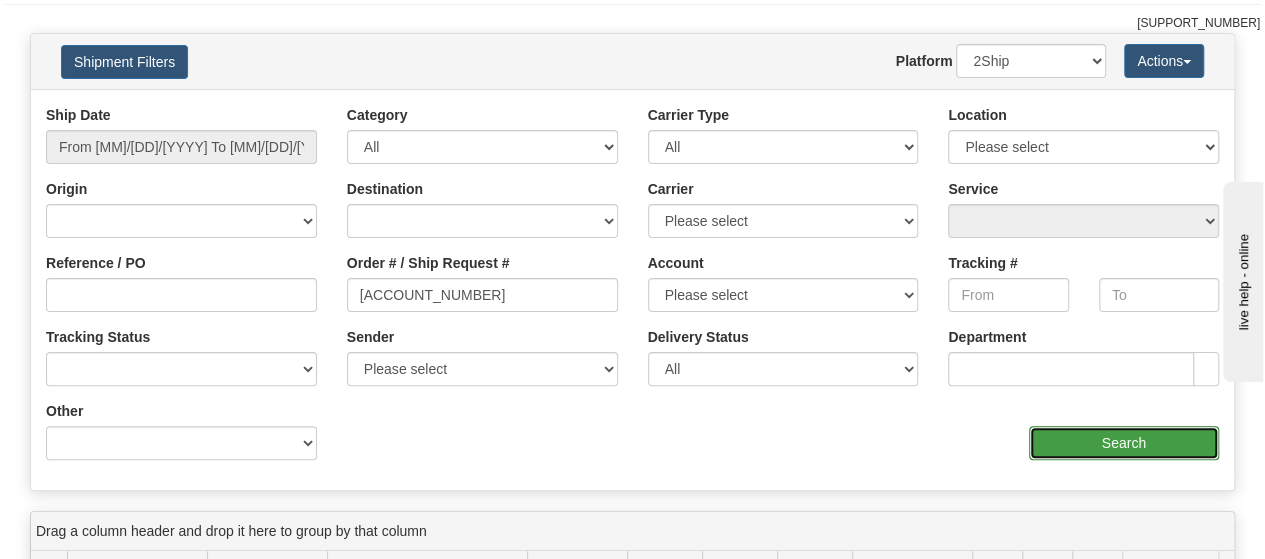 click on "Search" at bounding box center [1124, 443] 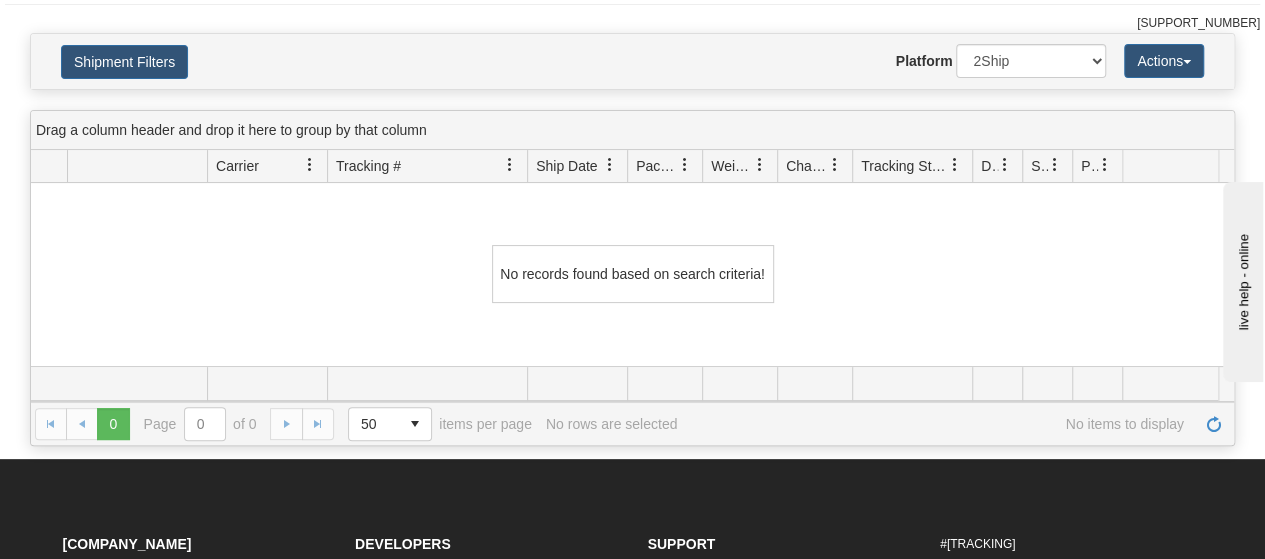scroll, scrollTop: 0, scrollLeft: 0, axis: both 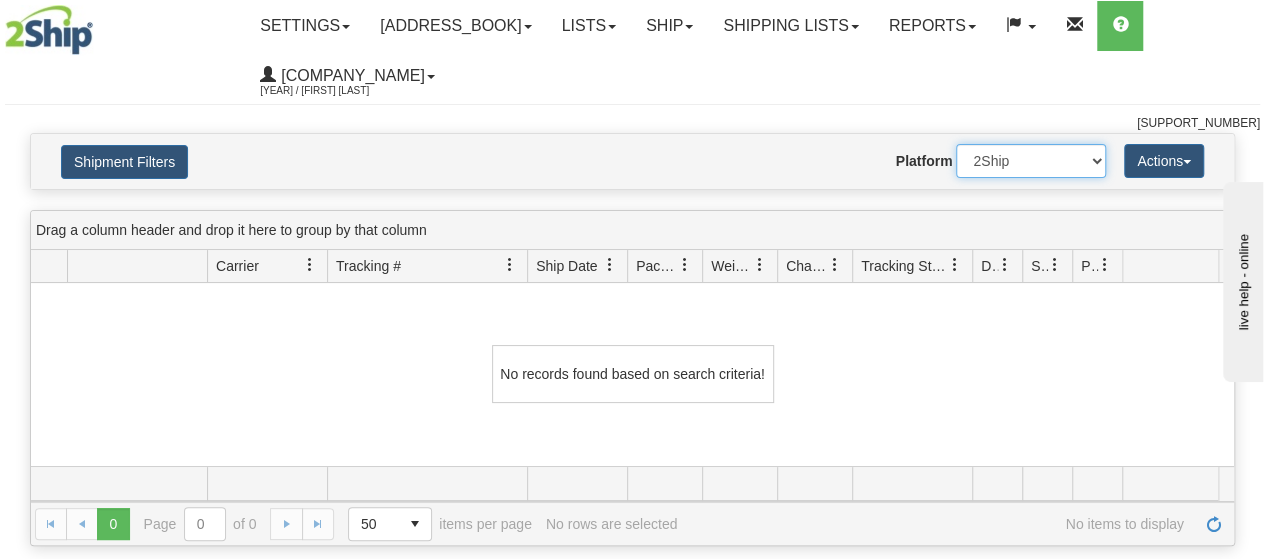 click on "2Ship
Imported" at bounding box center (1031, 161) 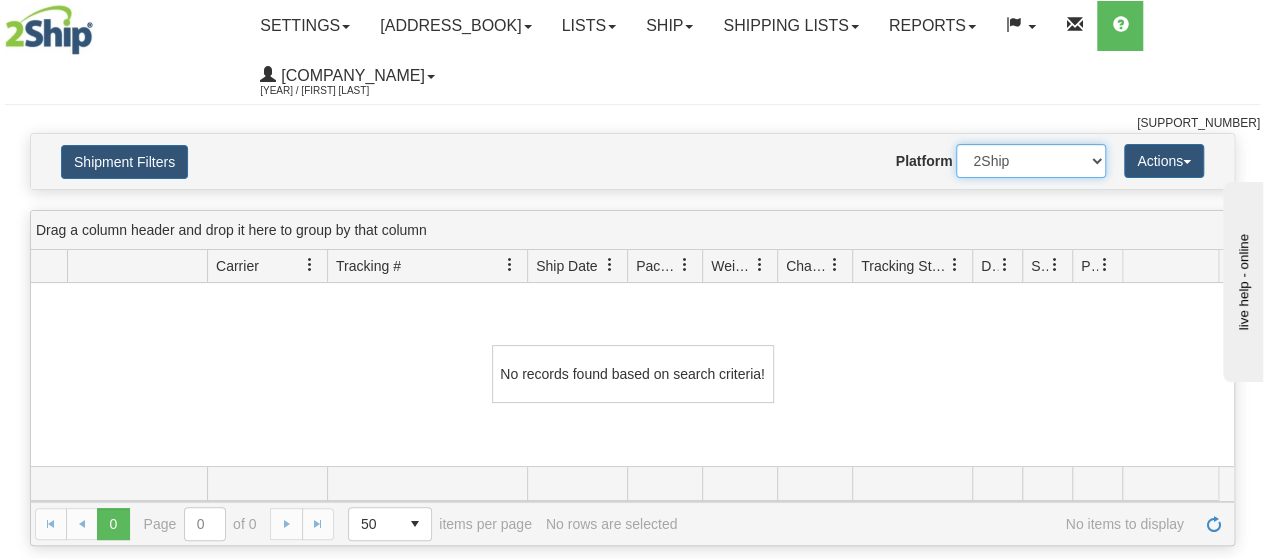 select on "0" 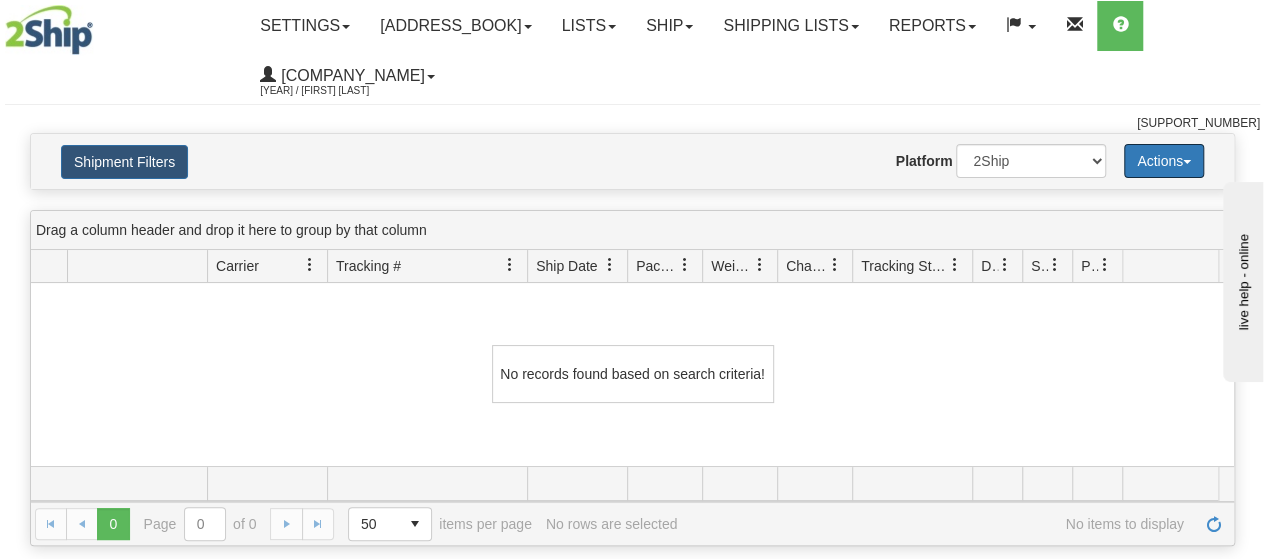 type 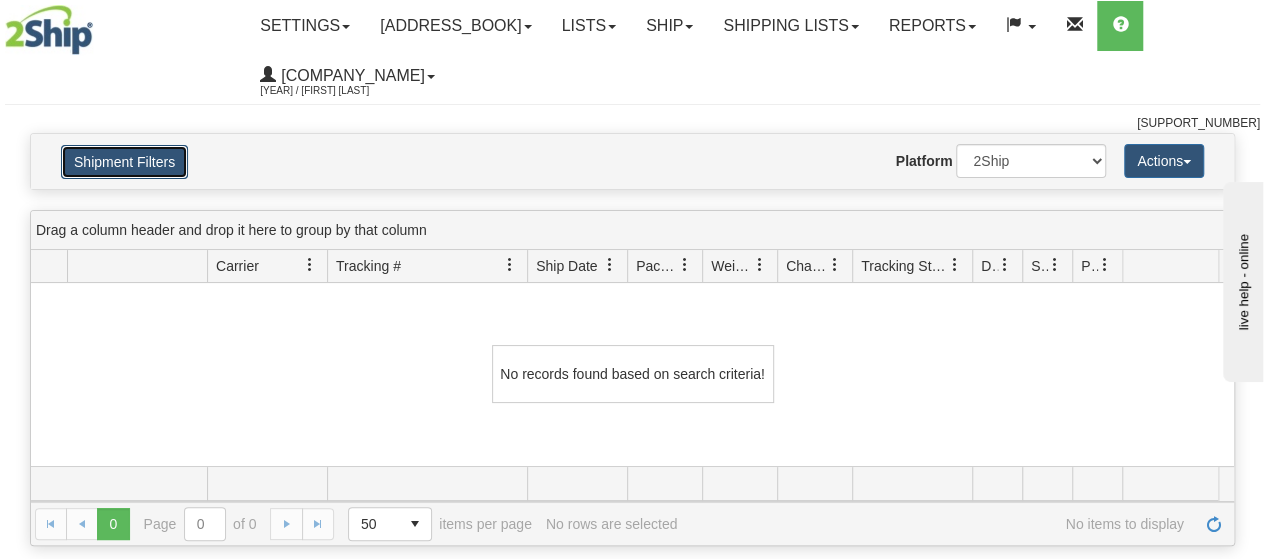 click on "Shipment Filters" at bounding box center (124, 162) 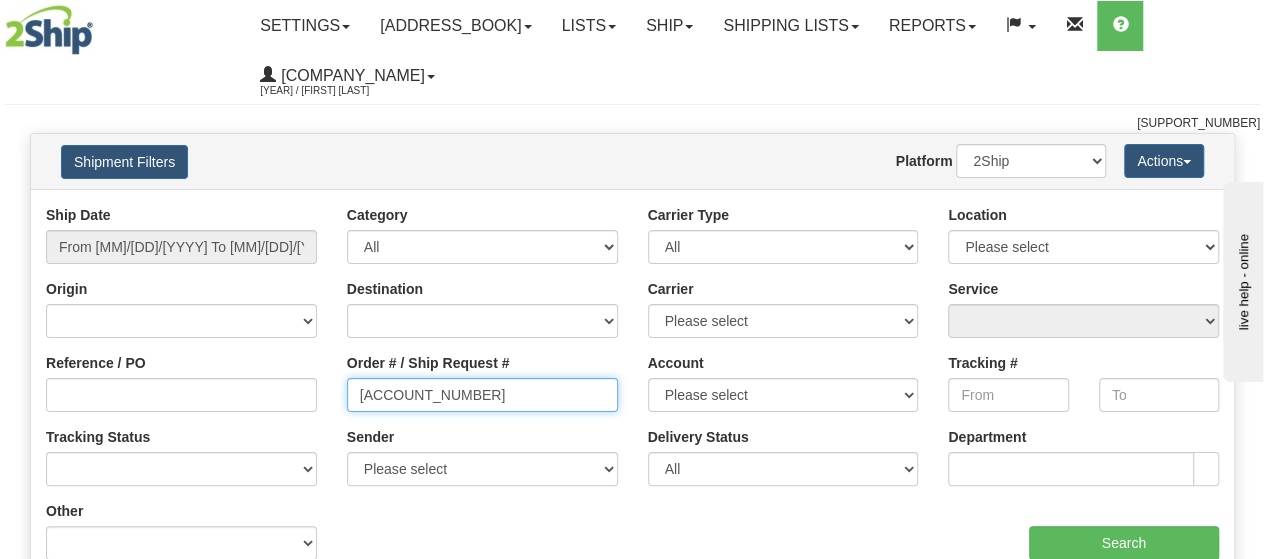 drag, startPoint x: 470, startPoint y: 397, endPoint x: 322, endPoint y: 391, distance: 148.12157 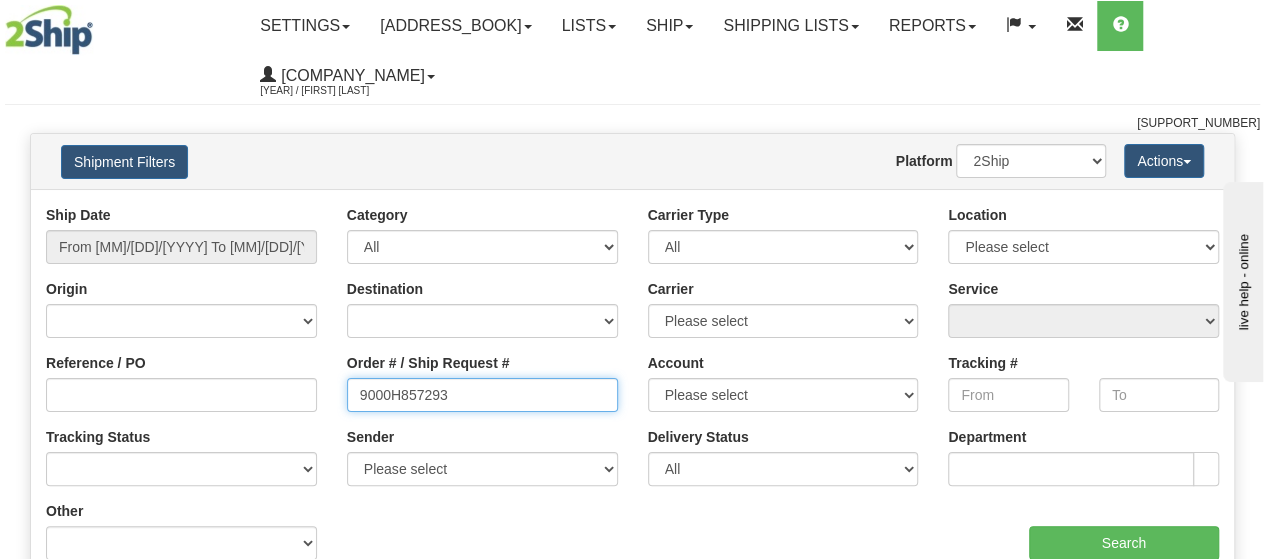 type on "9000H857293" 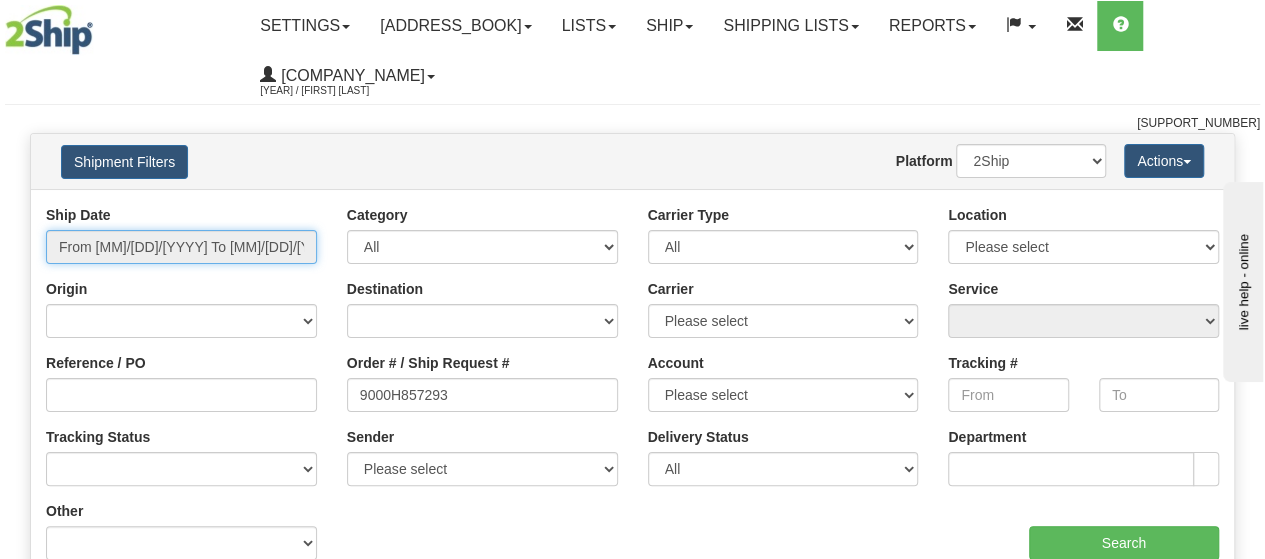 click on "From [MM]/[DD]/[YYYY] To [MM]/[DD]/[YYYY]" at bounding box center [181, 247] 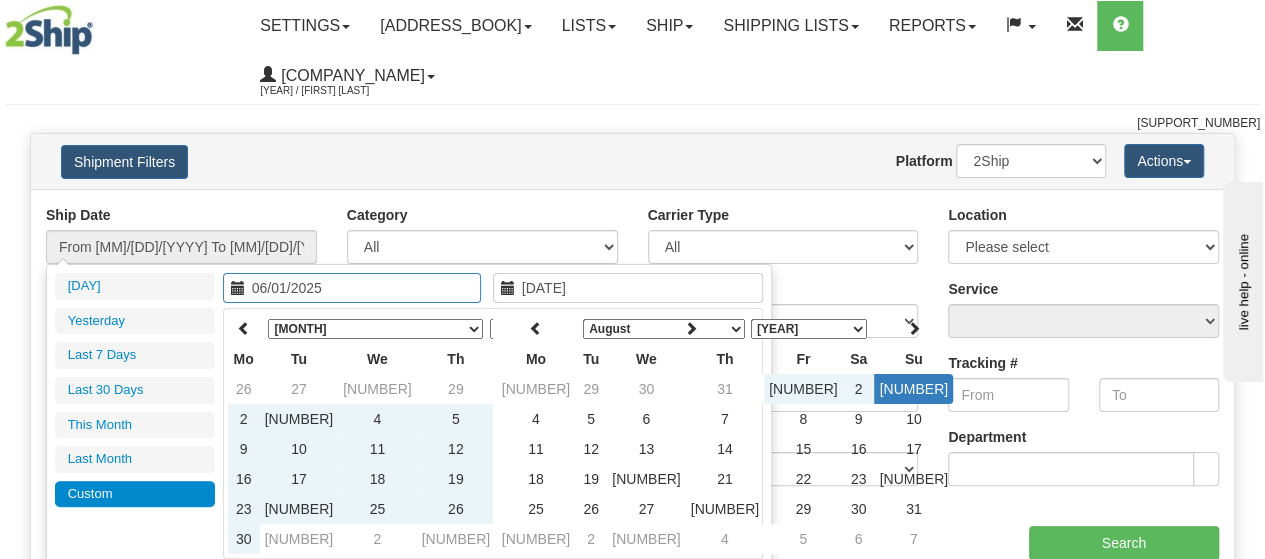 click on "Ship Date
From [DATE] To [DATE]
Category
All
Inbound
Outbound
Carrier Type
All
Most Common
Small Package (Parcel / Courier)
International
Less Than Truckload (LTL / Skids / Palettes)
Full Truckload (FTL / Skids / Palettes)
Air Freight
Same Day
Postal
[NUMBER]" at bounding box center [632, 389] 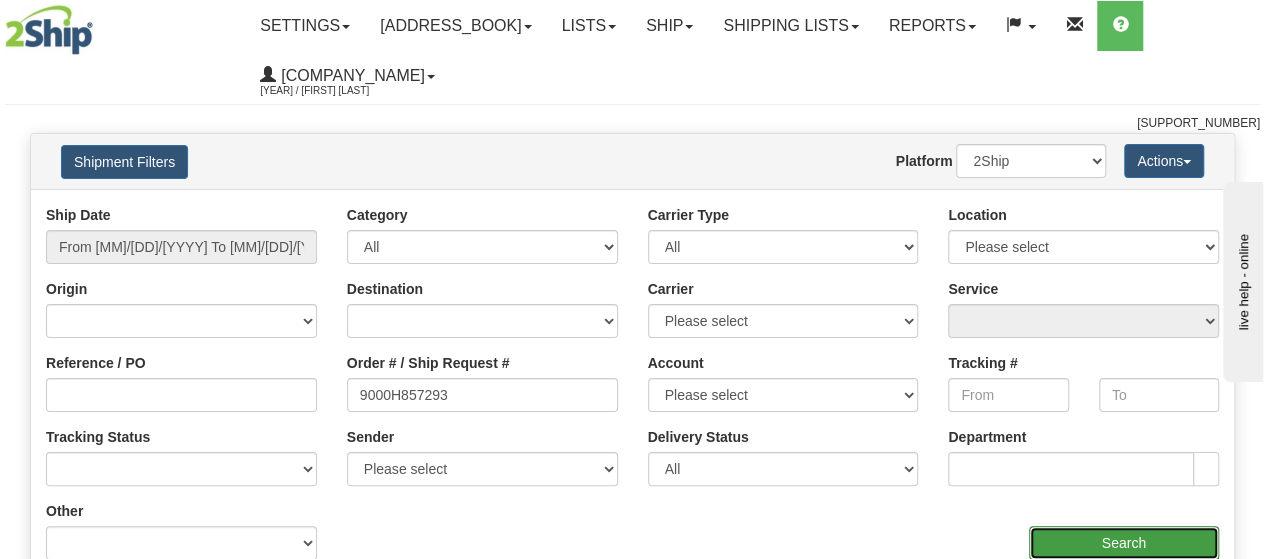 click on "Search" at bounding box center (1124, 543) 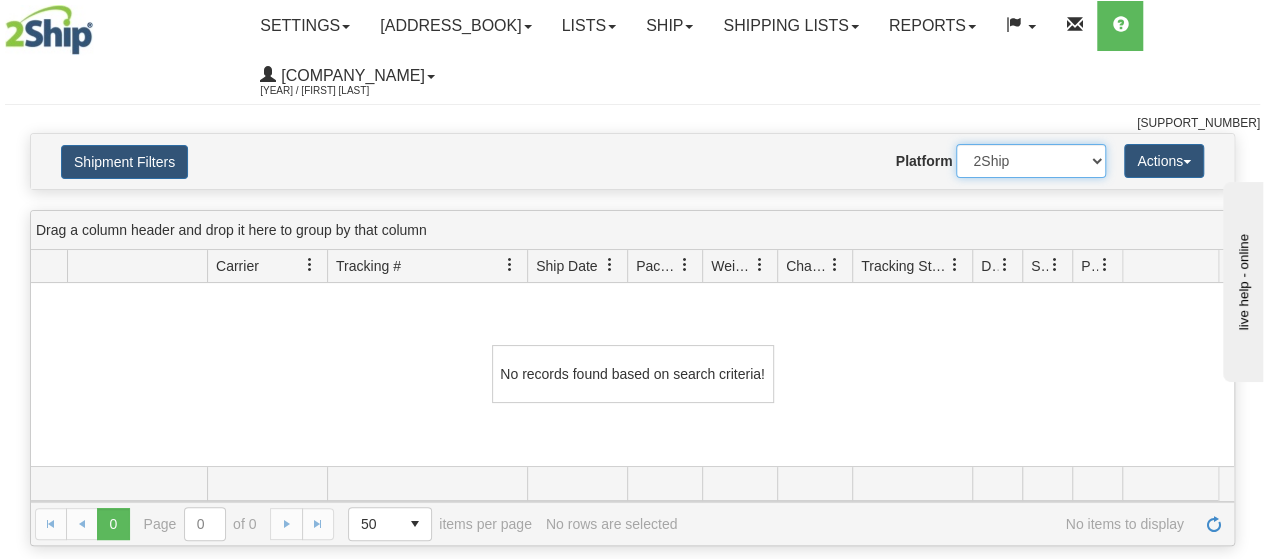 click on "2Ship
Imported" at bounding box center (1031, 161) 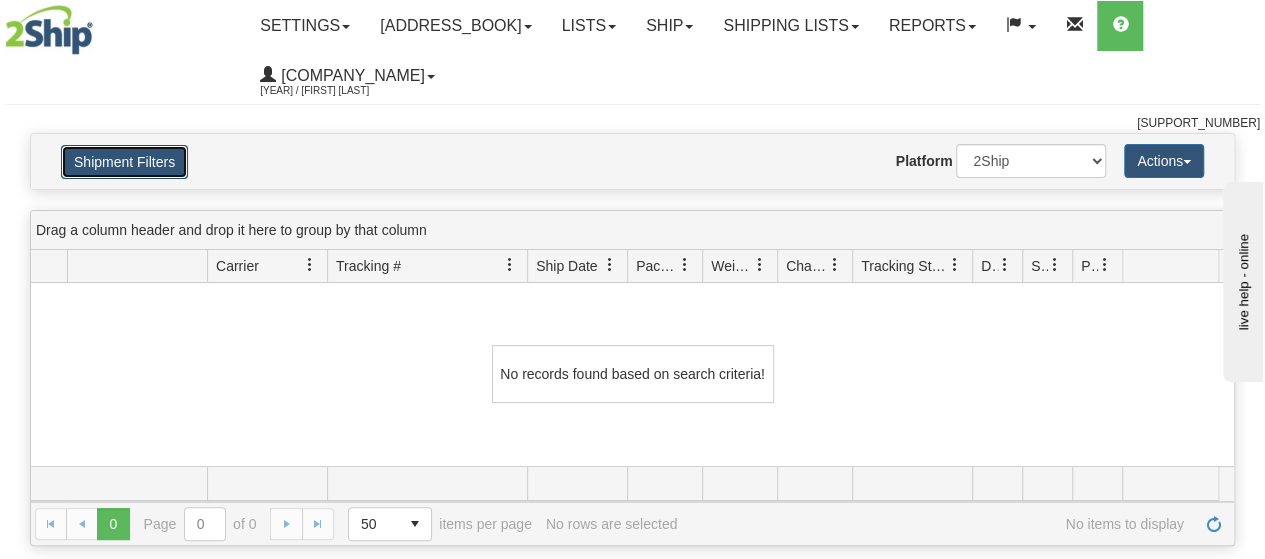 click on "Shipment Filters" at bounding box center [124, 162] 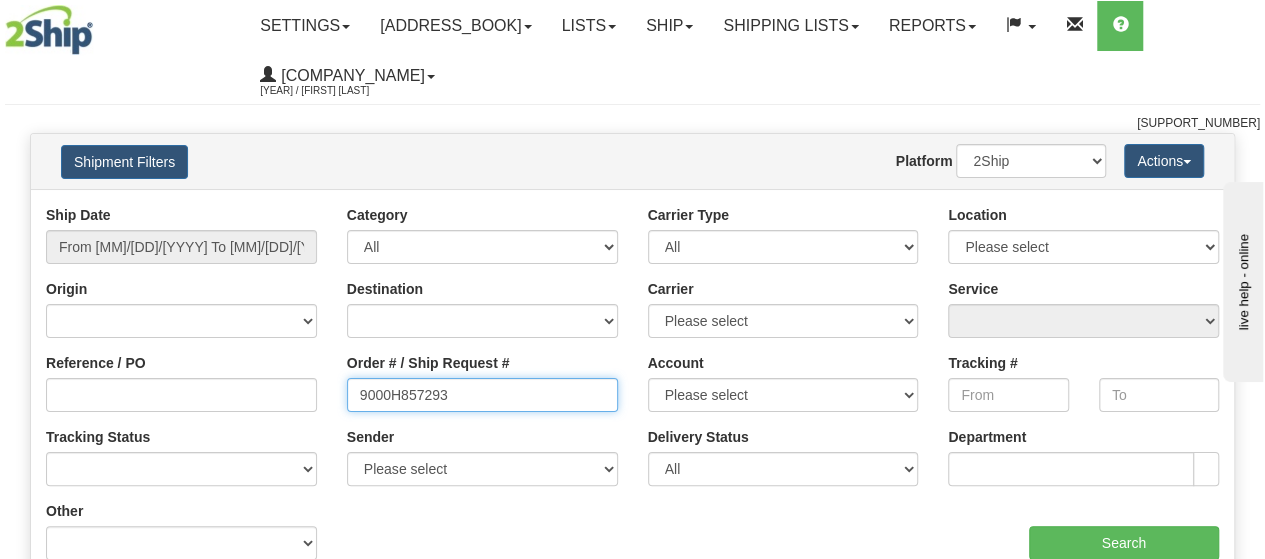click on "9000H857293" at bounding box center [482, 395] 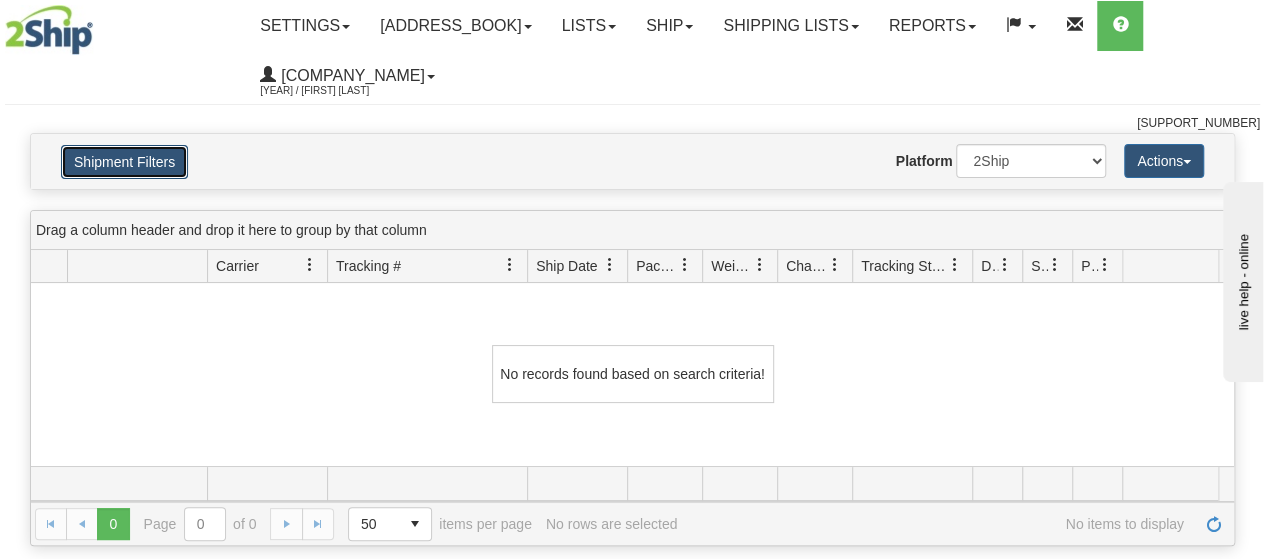 click on "Shipment Filters" at bounding box center [124, 162] 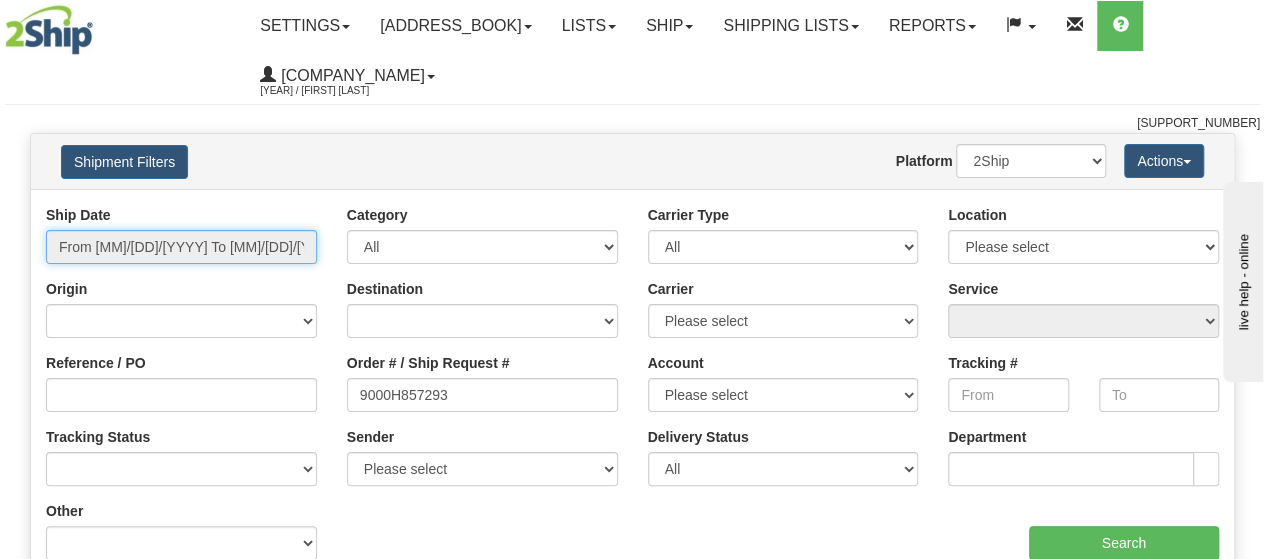 click on "From [MM]/[DD]/[YYYY] To [MM]/[DD]/[YYYY]" at bounding box center (181, 247) 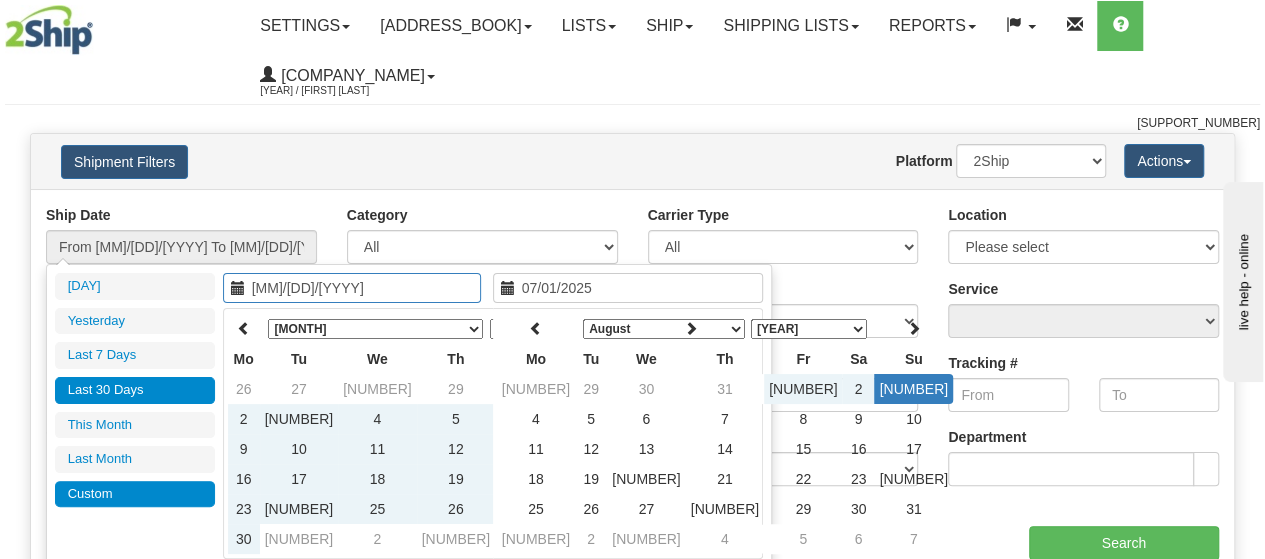 click on "Last 30 Days" at bounding box center (135, 390) 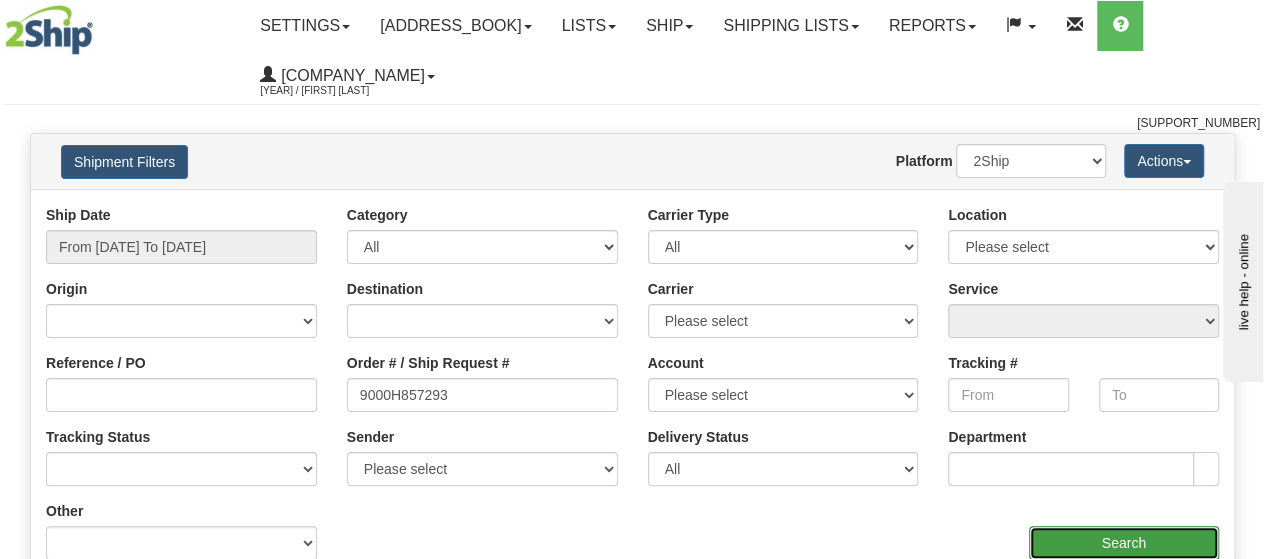 click on "Search" at bounding box center (1124, 543) 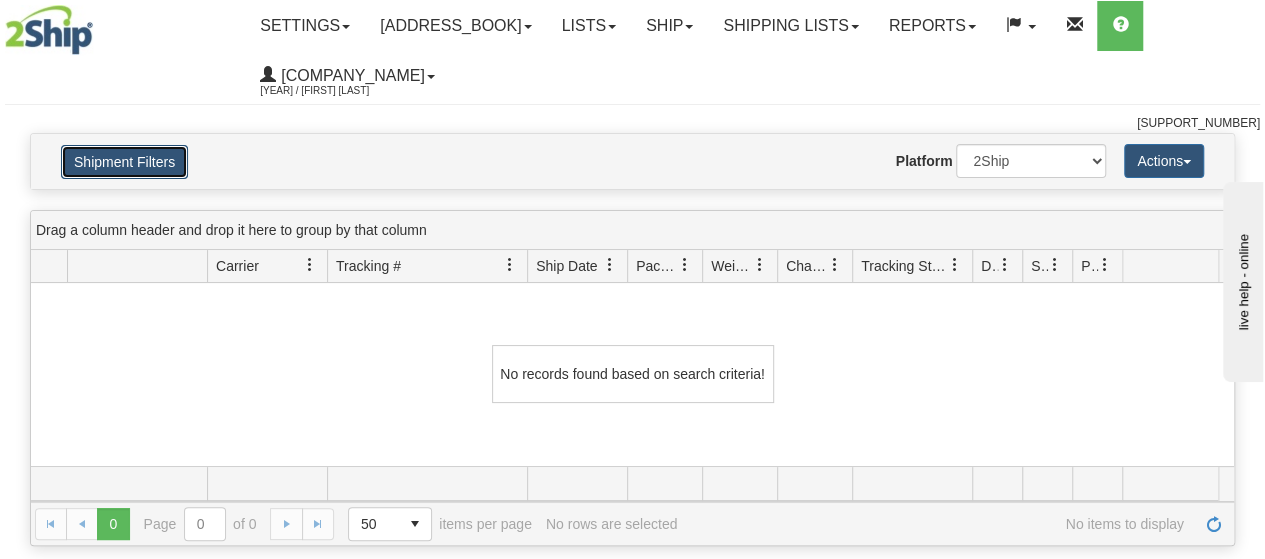 click on "Shipment Filters" at bounding box center [124, 162] 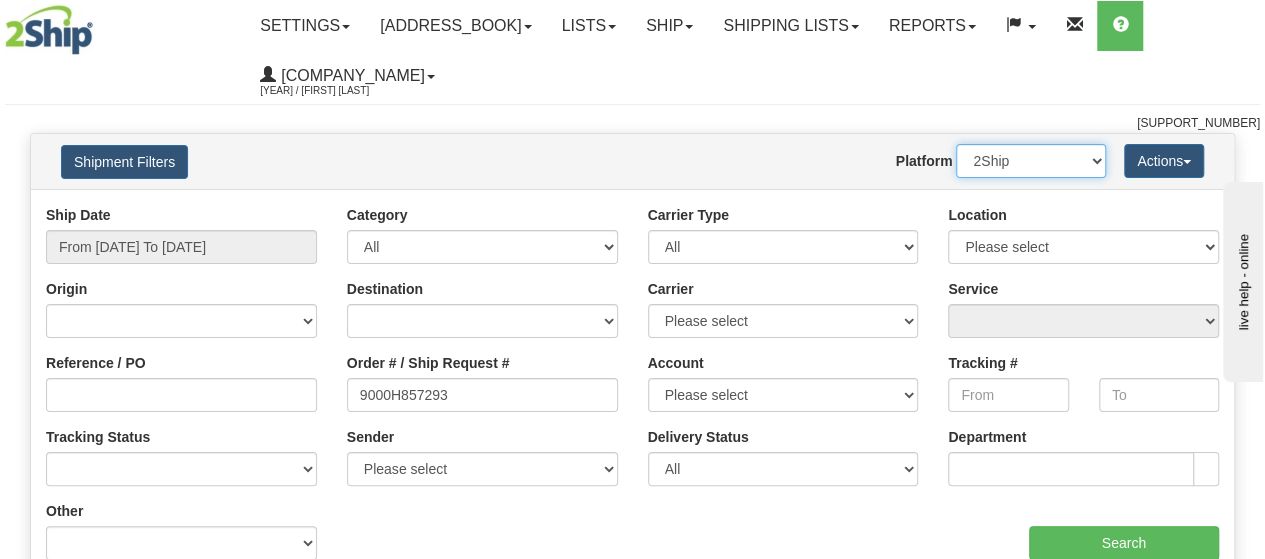 click on "2Ship
Imported" at bounding box center [1031, 161] 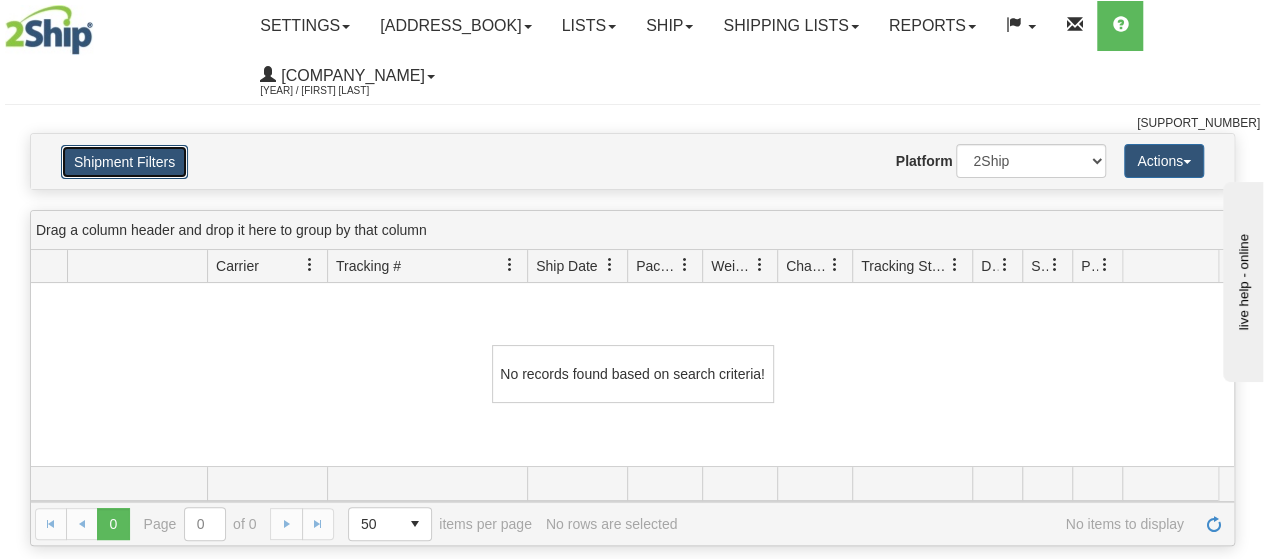 click on "Shipment Filters" at bounding box center [124, 162] 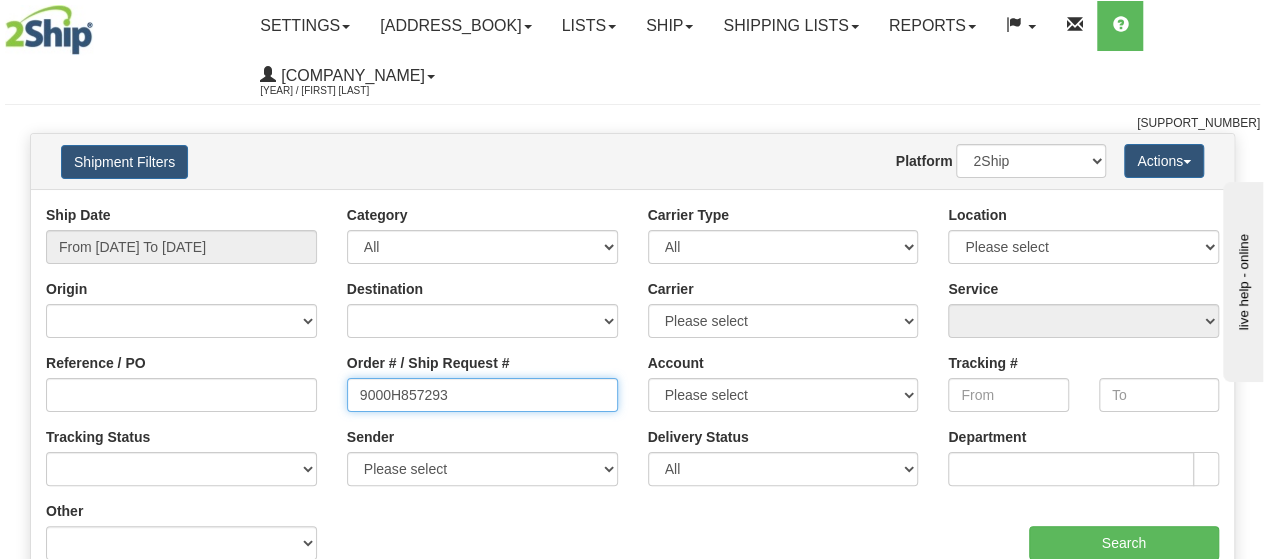 click on "9000H857293" at bounding box center [482, 395] 